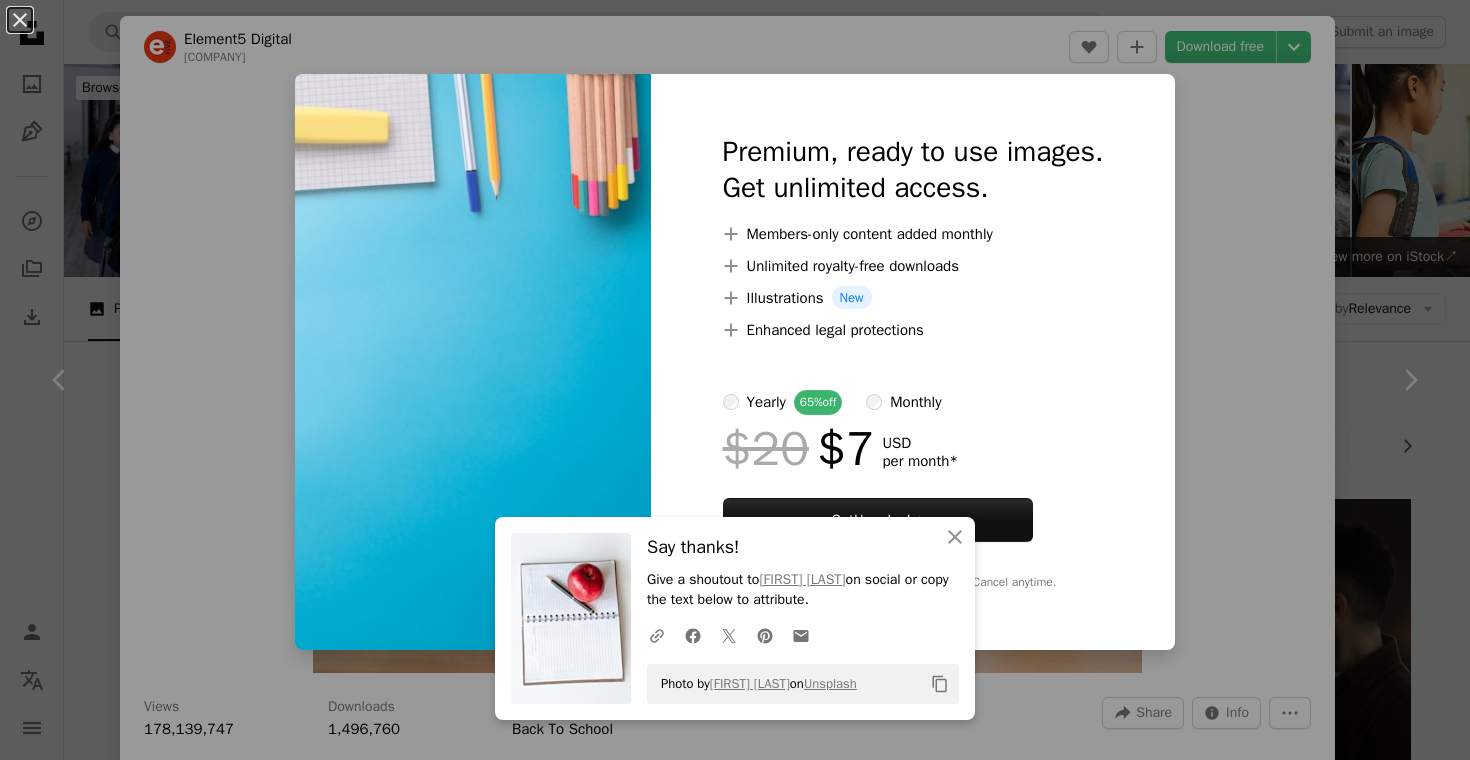 scroll, scrollTop: 2401, scrollLeft: 0, axis: vertical 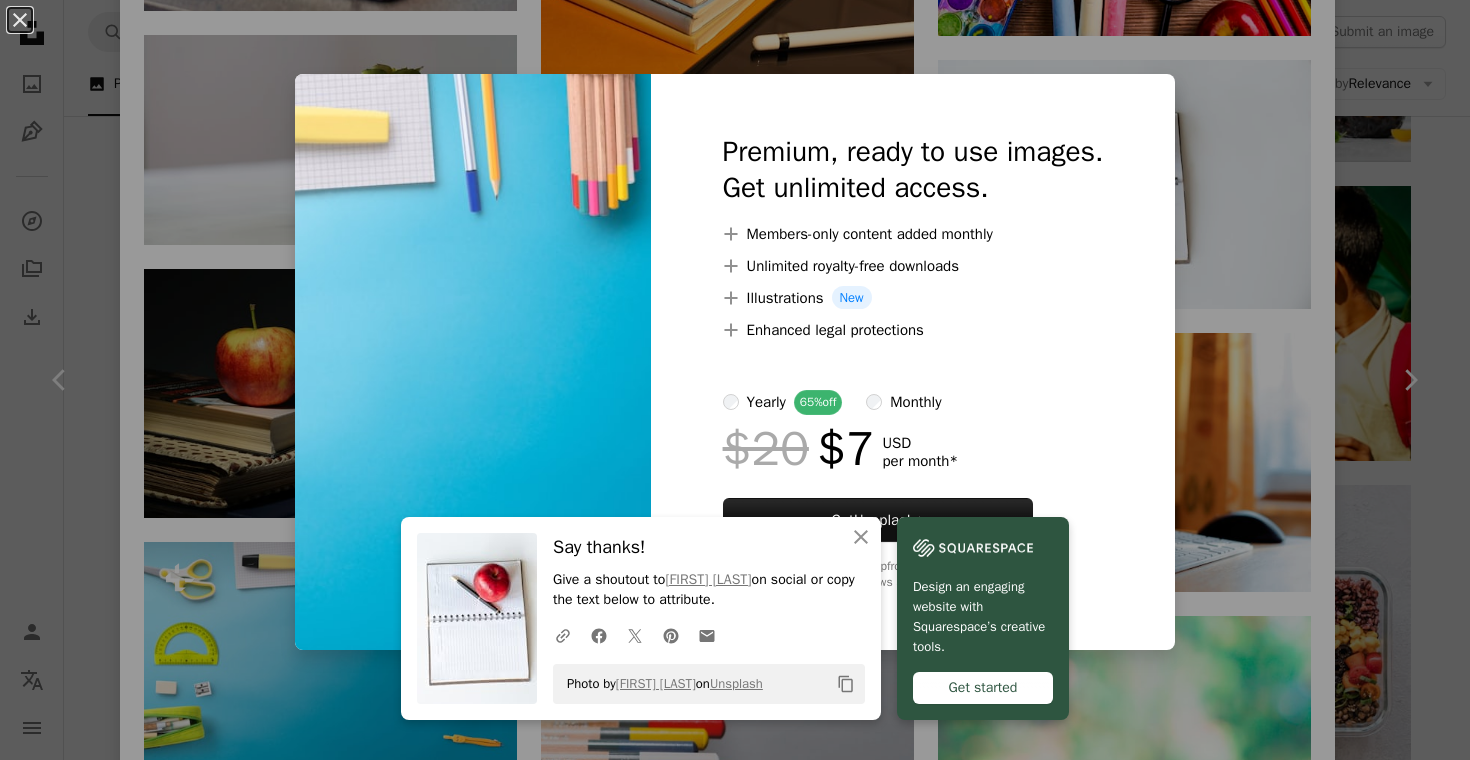 click on "An X shape An X shape Close Say thanks! Give a shoutout to Мария Травина on social or copy the text below to attribute. A URL sharing icon (chains) Facebook icon X (formerly Twitter) icon Pinterest icon An envelope Photo by Мария Травина on Unsplash
Copy content Design an engaging website with Squarespace’s creative tools. Get started Premium, ready to use images. Get unlimited access. A plus sign Members-only content added monthly A plus sign Unlimited royalty-free downloads A plus sign Illustrations New A plus sign Enhanced legal protections yearly 65% off monthly $20 $7 USD per month * Get Unsplash+ * When paid annually, billed upfront $84 Taxes where applicable. Renews automatically. Cancel anytime." at bounding box center [735, 380] 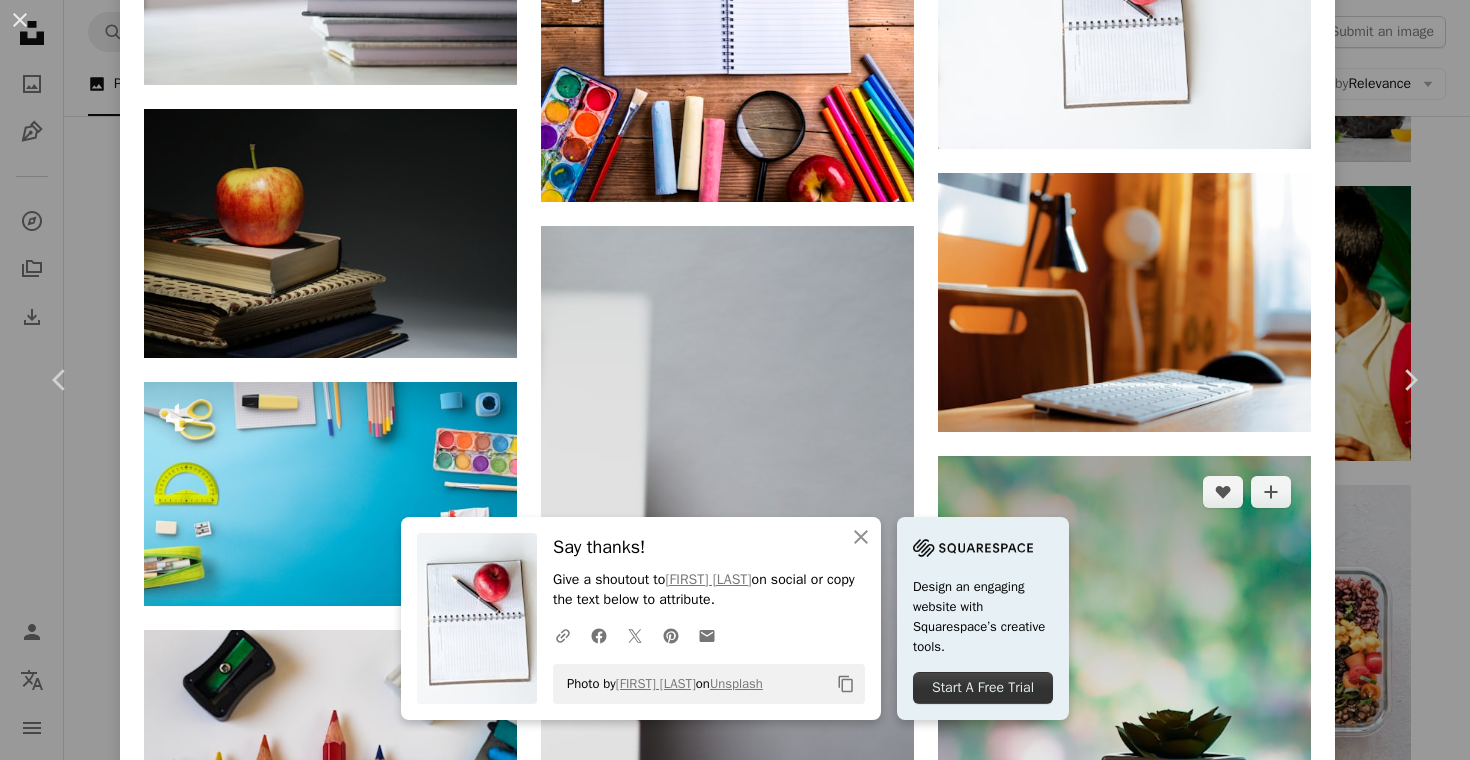 scroll, scrollTop: 2097, scrollLeft: 0, axis: vertical 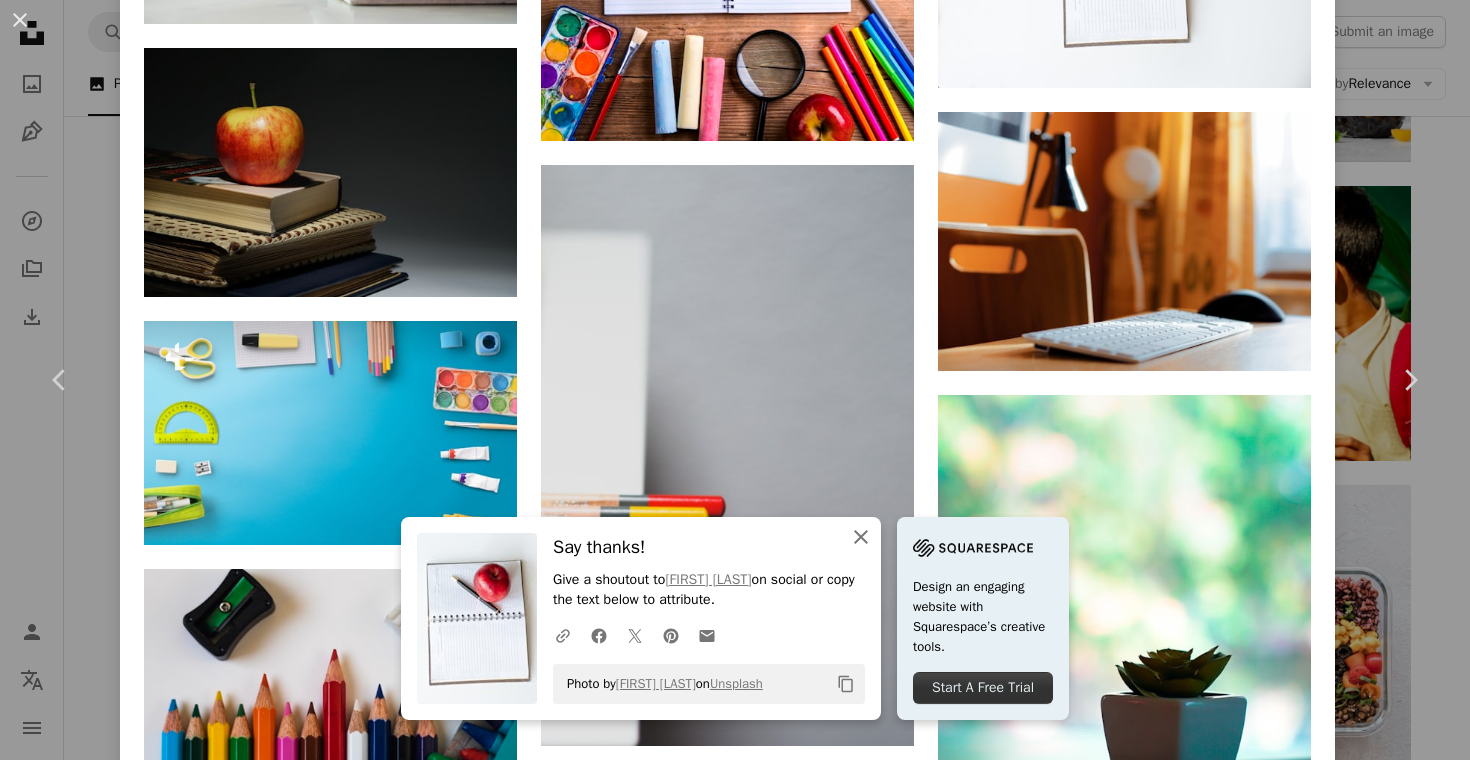 click on "An X shape" 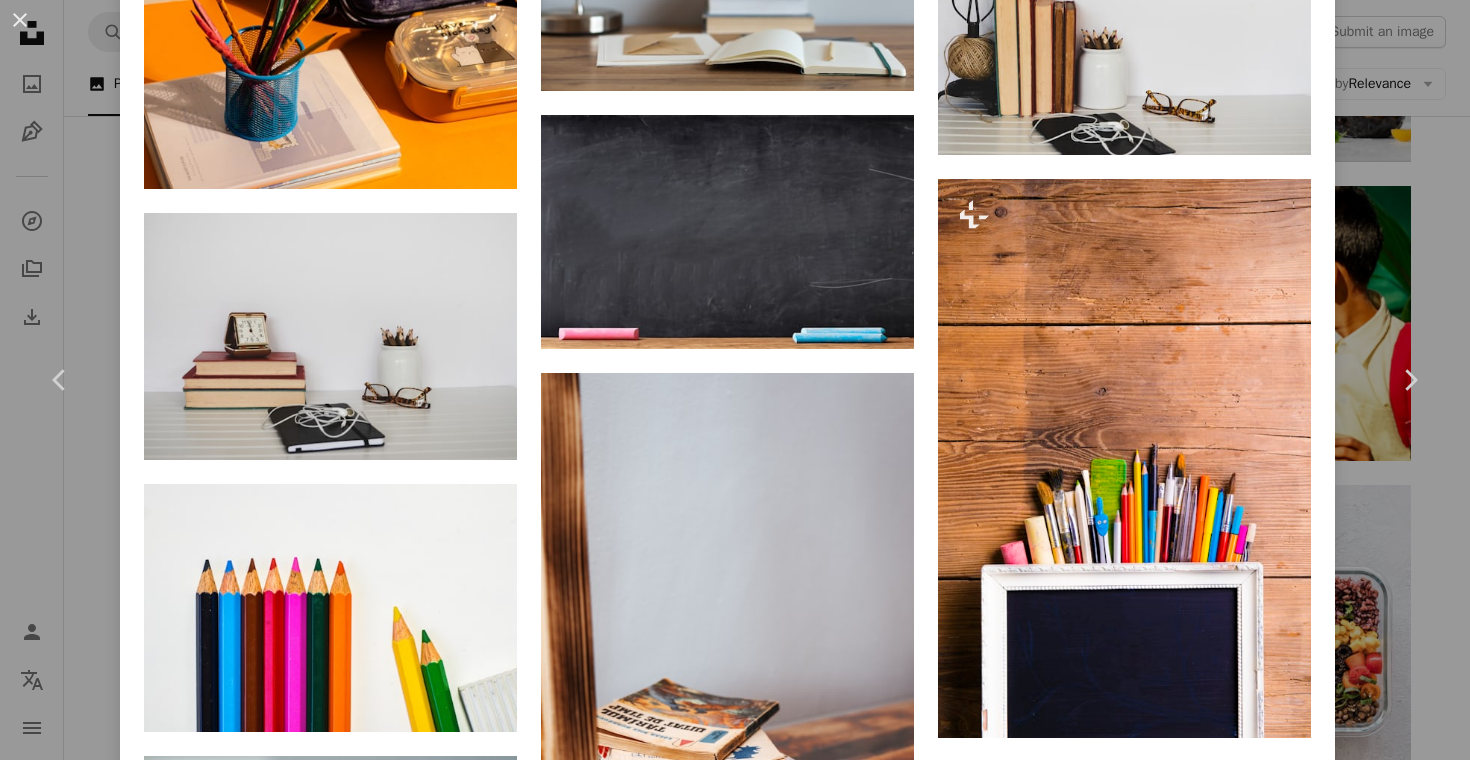 scroll, scrollTop: 3901, scrollLeft: 0, axis: vertical 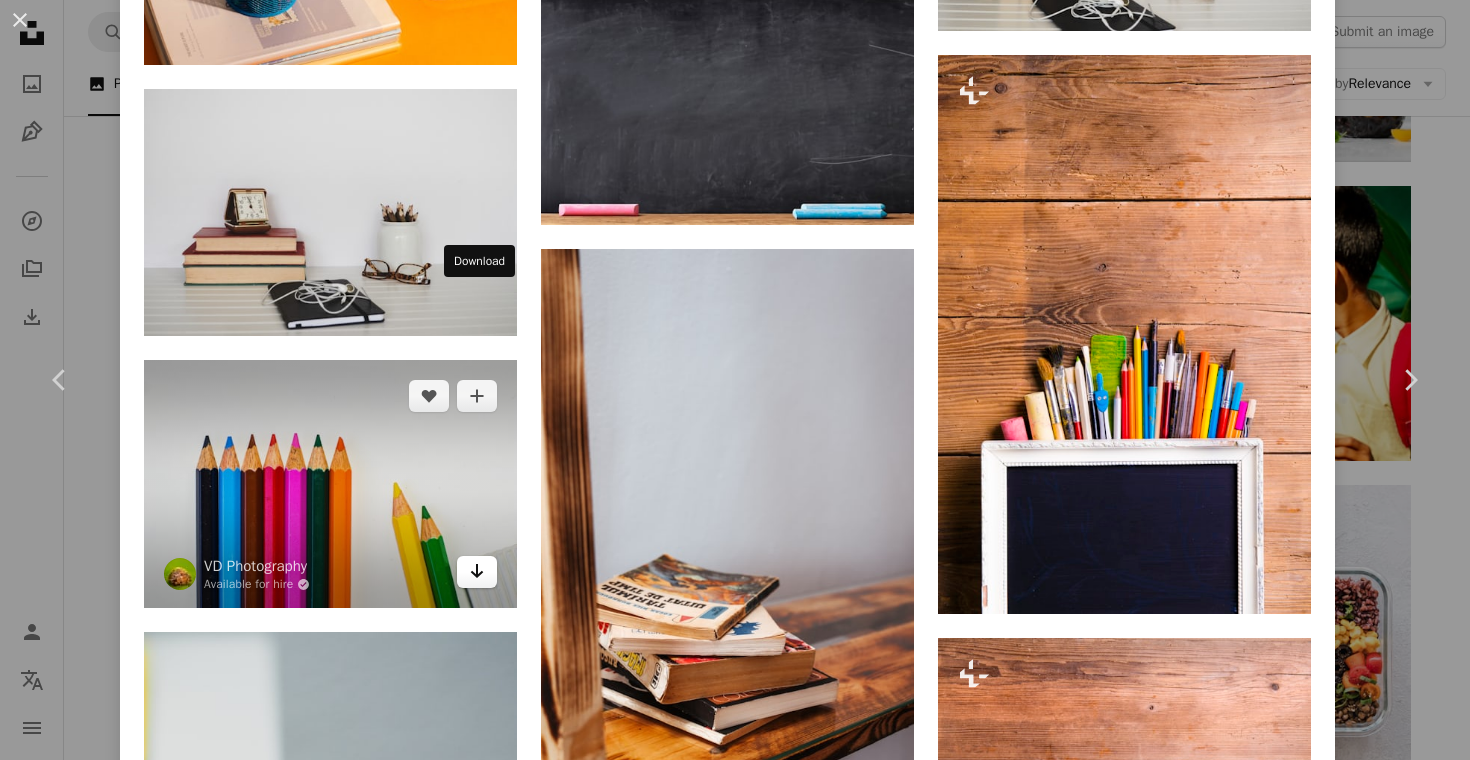 click on "Arrow pointing down" 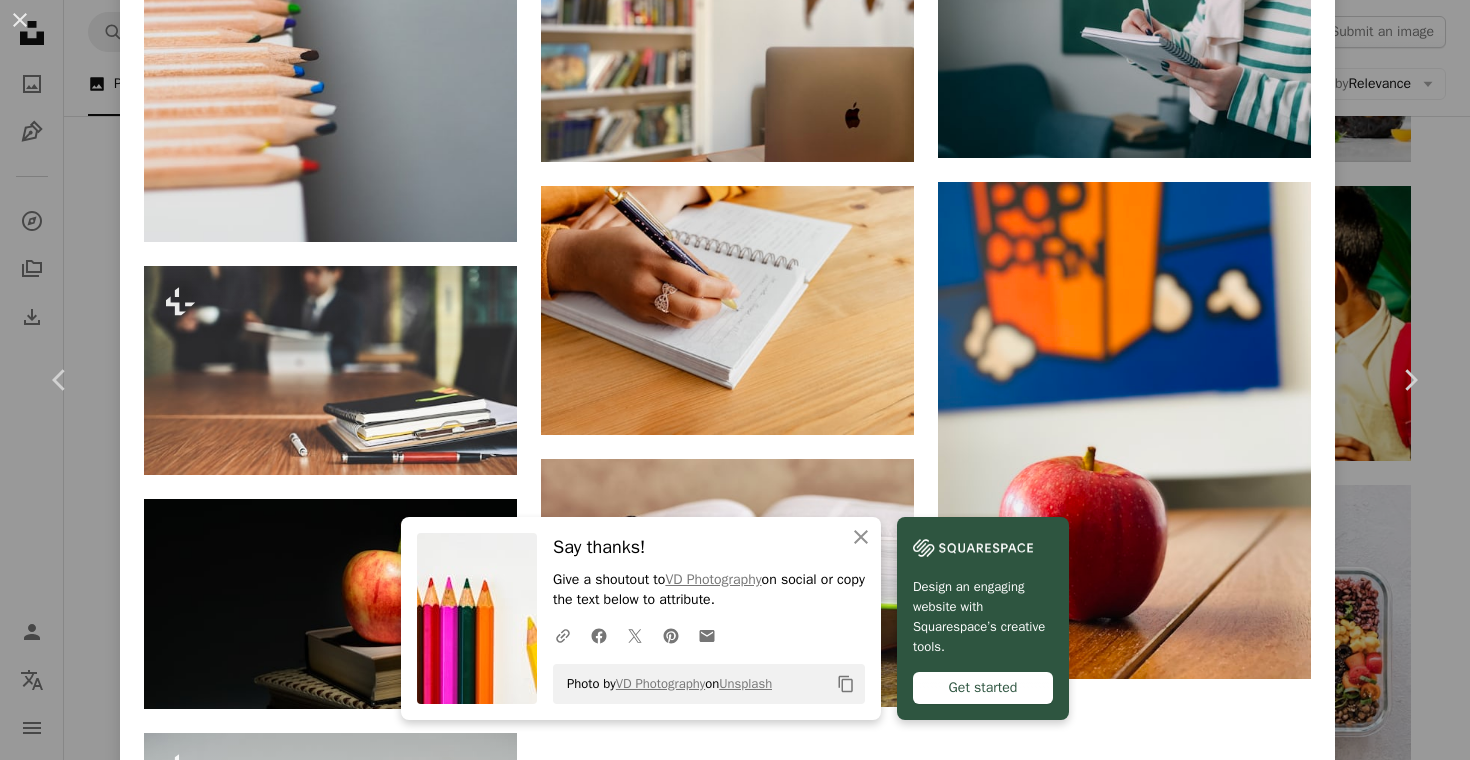 scroll, scrollTop: 4681, scrollLeft: 0, axis: vertical 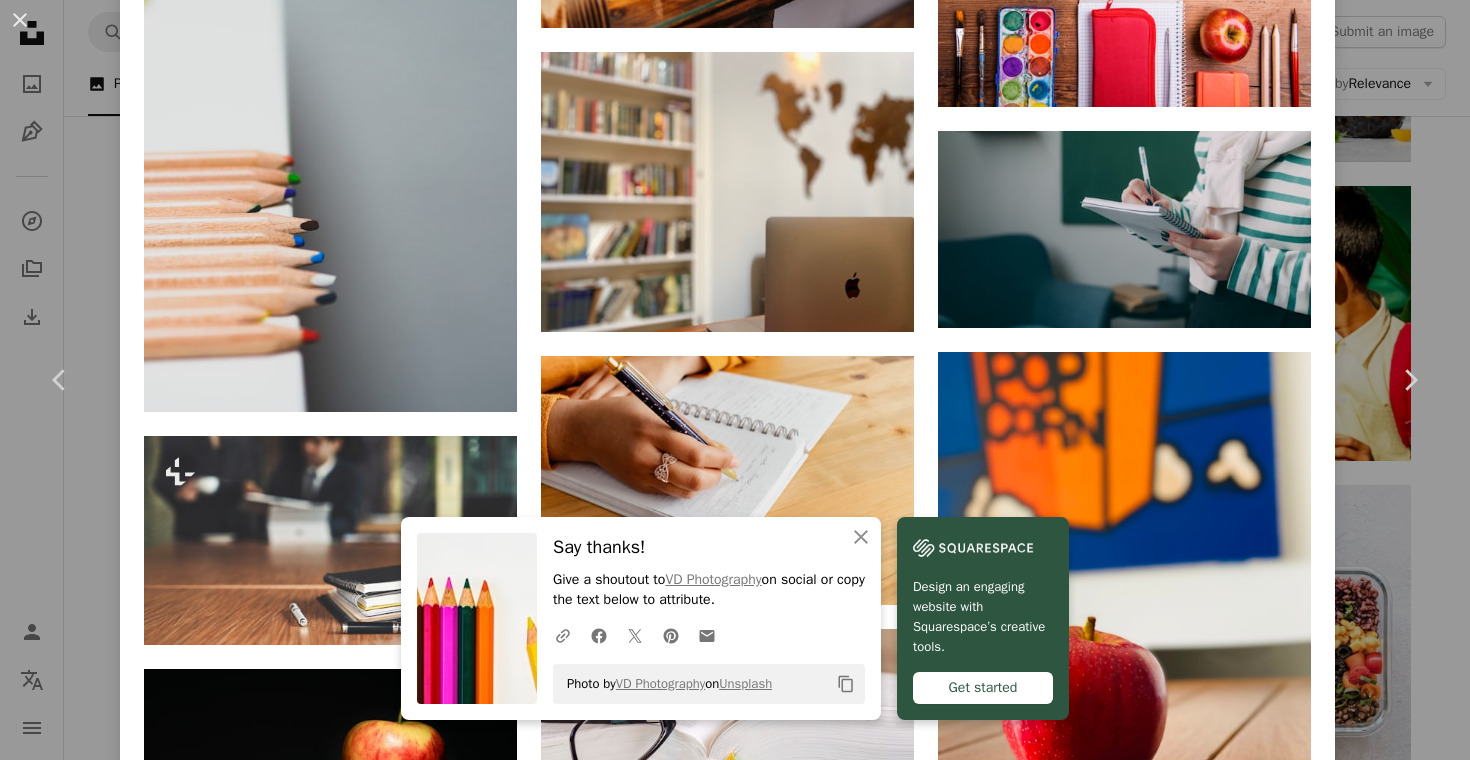 click on "An X shape An X shape Close Say thanks! Give a shoutout to VD Photography on social or copy the text below to attribute. A URL sharing icon (chains) Facebook icon X (formerly Twitter) icon Pinterest icon An envelope Photo by VD Photography on Unsplash
Copy content Design an engaging website with Squarespace’s creative tools. Get started Element5 Digital element5digital A heart A plus sign Download free Chevron down Zoom in Views 178,139,747 Downloads 1,496,760 Featured in Back To School A forward-right arrow Share Info icon Info More Actions A map marker [CITY], [COUNTRY] Calendar outlined Published on [MONTH] [DAY], [YEAR] Camera NIKON CORPORATION, NIKON D5100 Safety Free to use under the Unsplash License school books book apple learning kids reading children test pencil building blocks daycare homeschool learning english abc school room colored pencil colored pencils english study international school Backgrounds Browse premium related images on iStock | ↗" at bounding box center [735, 380] 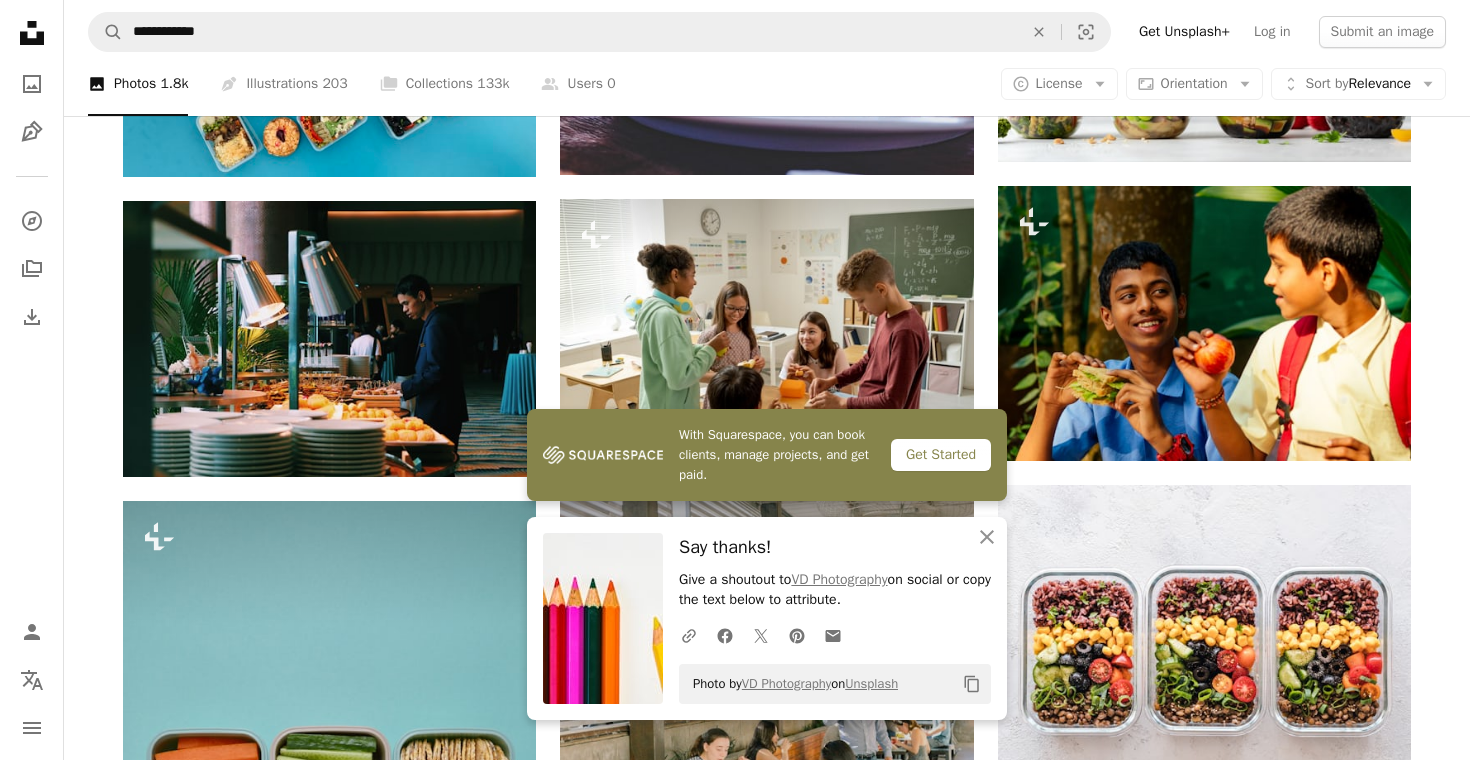 scroll, scrollTop: 2965, scrollLeft: 0, axis: vertical 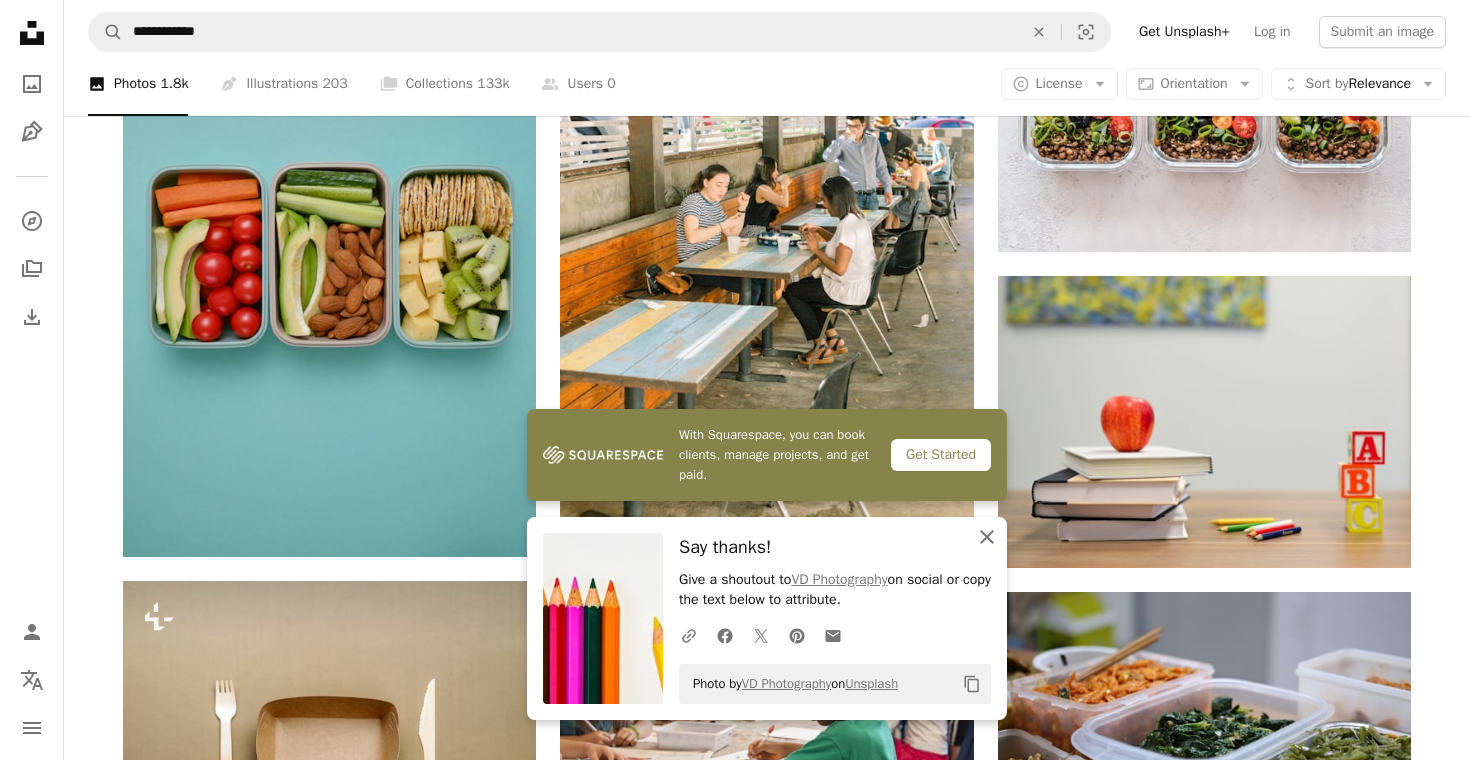click on "An X shape" 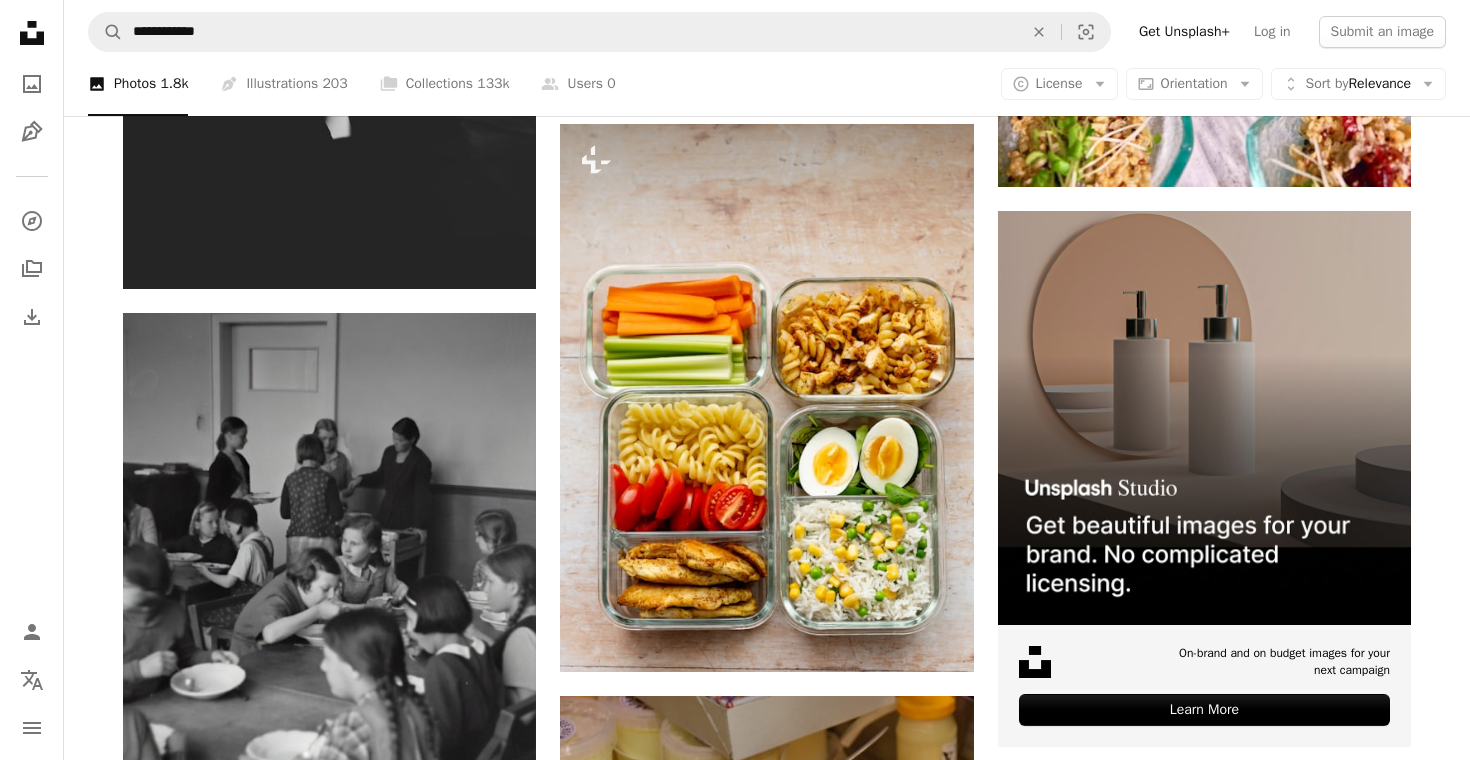 scroll, scrollTop: 7477, scrollLeft: 0, axis: vertical 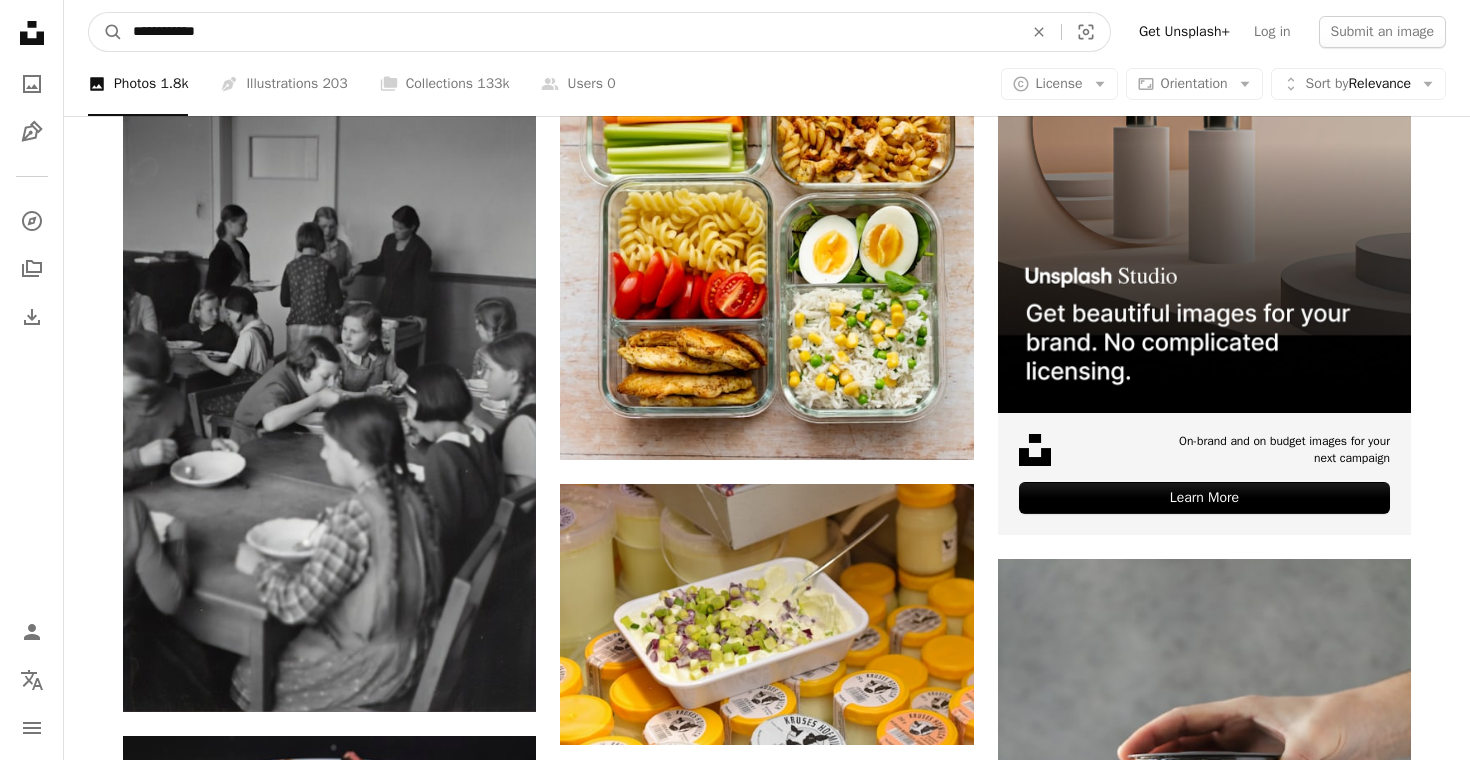 drag, startPoint x: 296, startPoint y: 35, endPoint x: 180, endPoint y: 33, distance: 116.01724 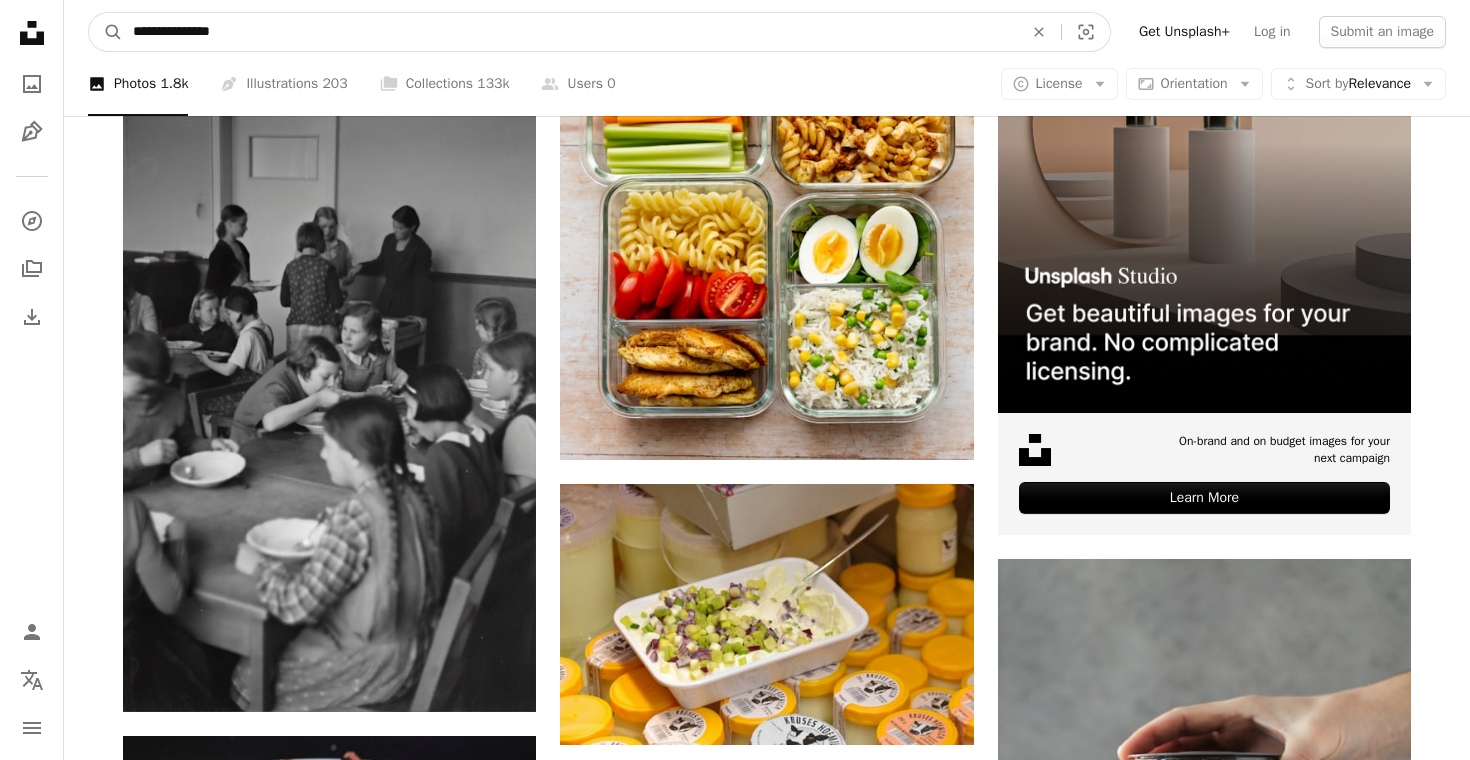 type on "**********" 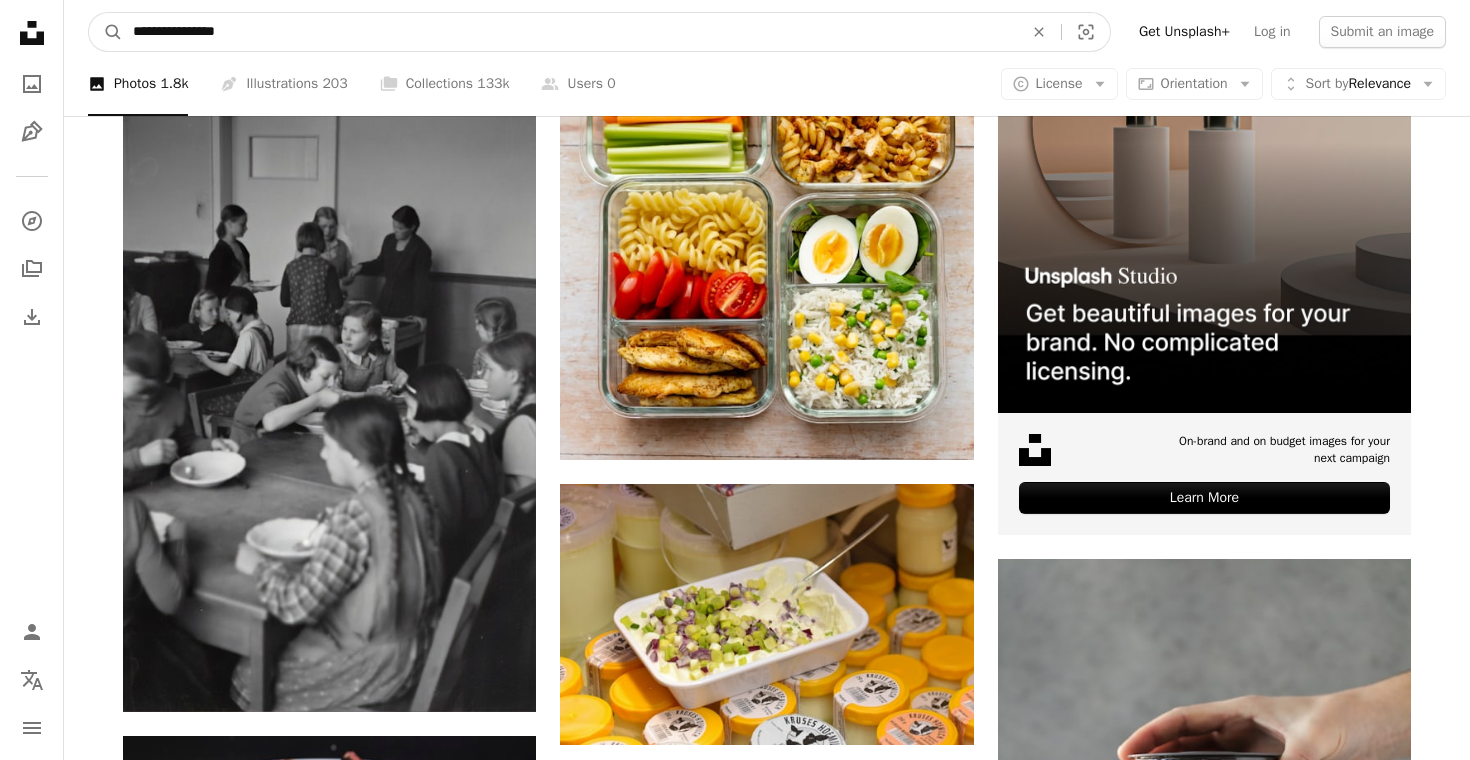 click on "A magnifying glass" at bounding box center [106, 32] 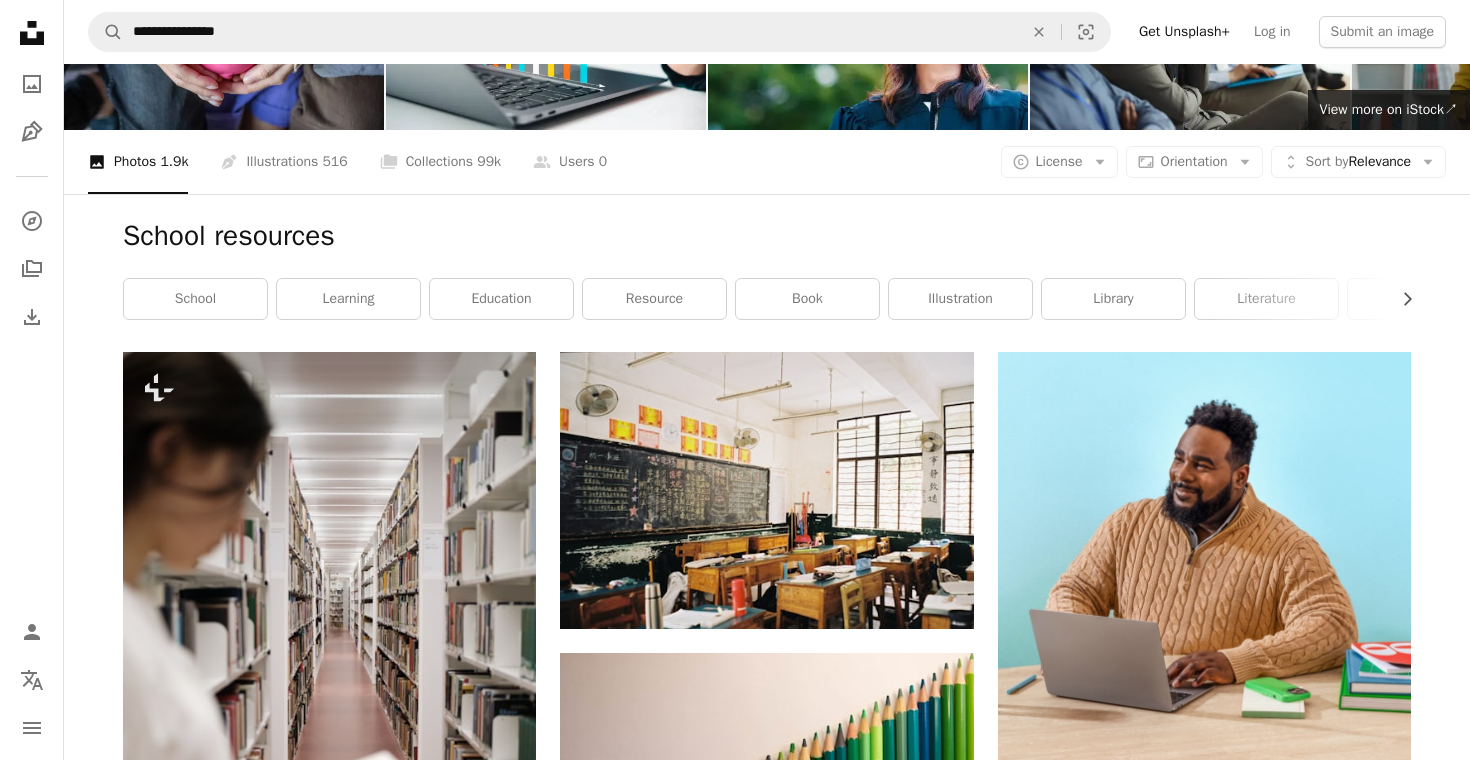 scroll, scrollTop: 143, scrollLeft: 0, axis: vertical 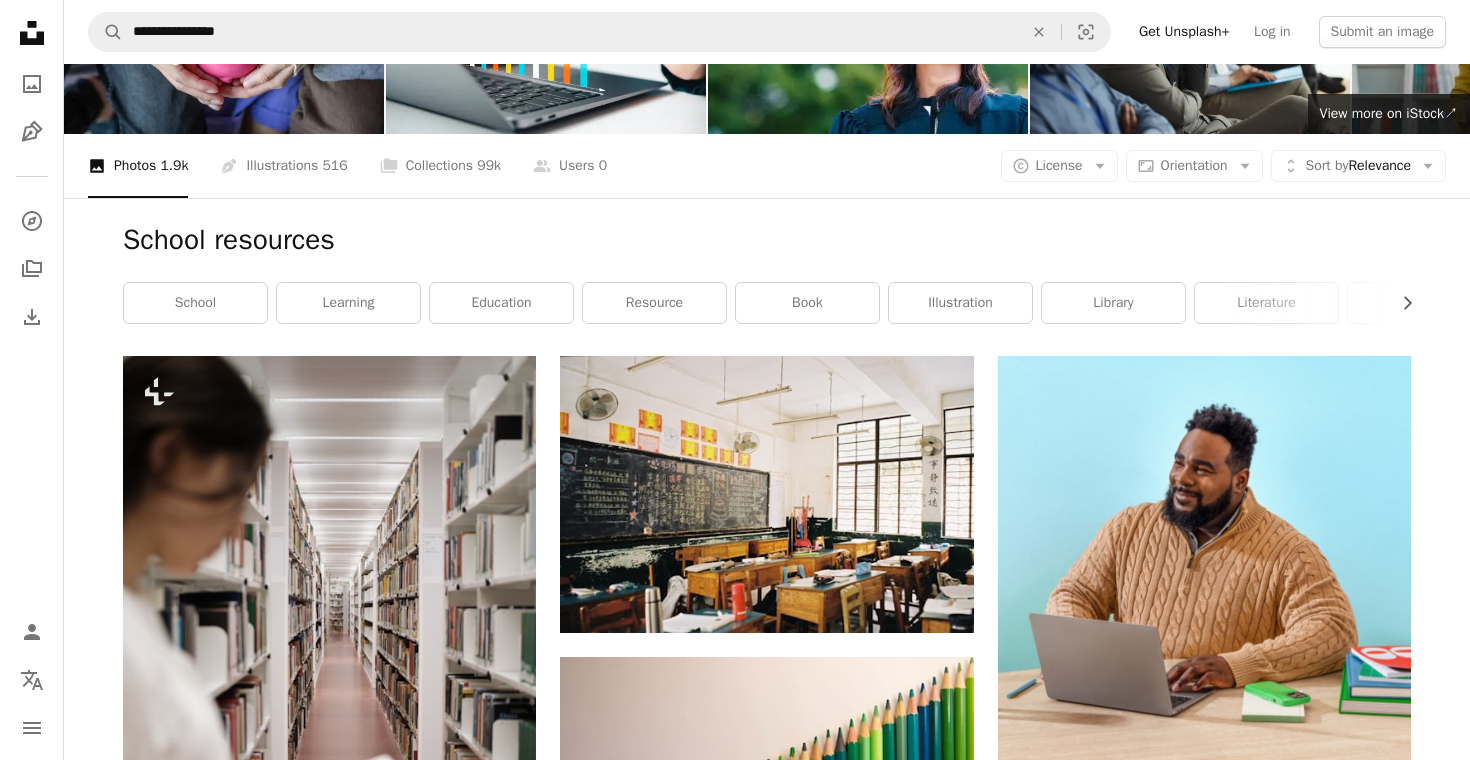 click on "Arrow pointing down" at bounding box center (1371, 1189) 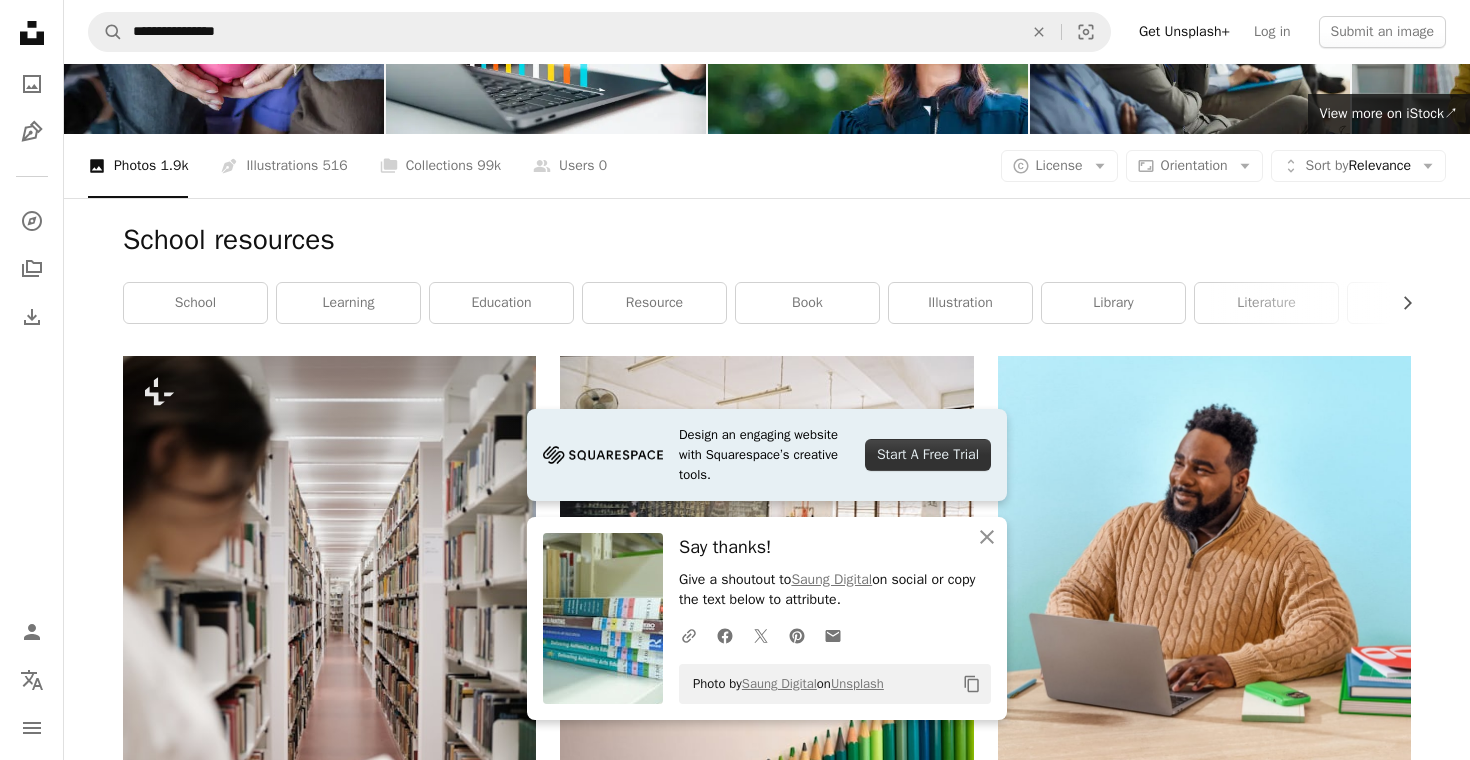click on "[NAME]" at bounding box center [767, 2047] 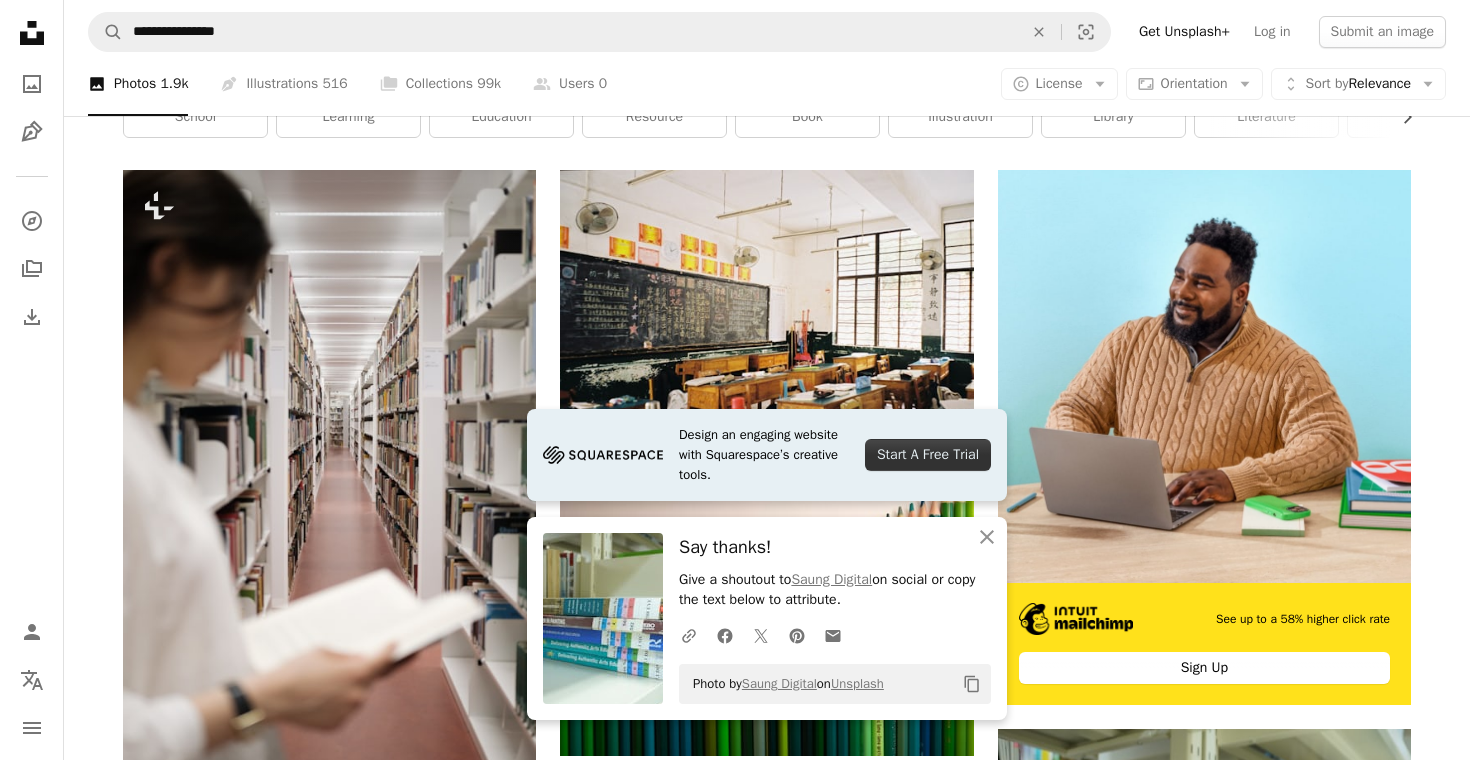 scroll, scrollTop: 380, scrollLeft: 0, axis: vertical 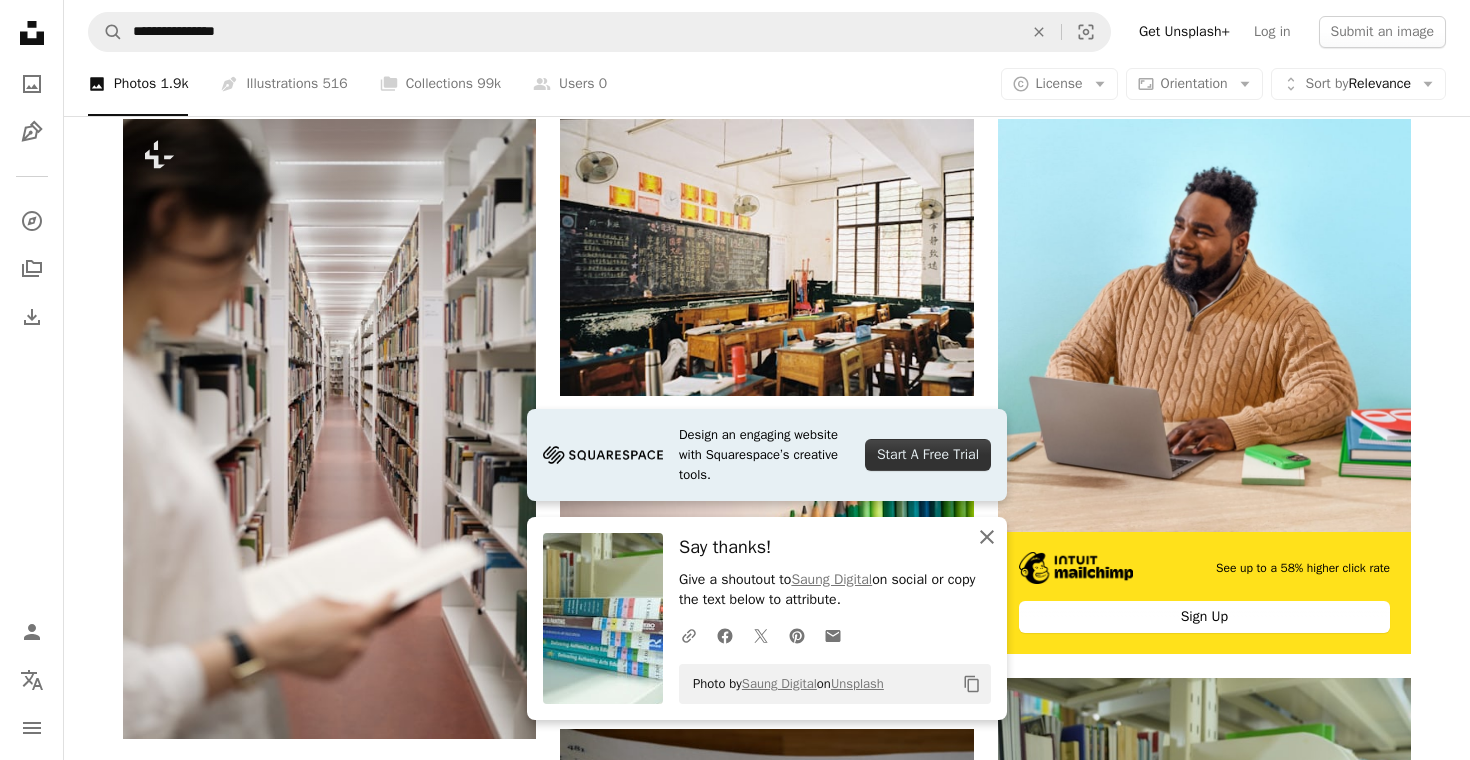 click 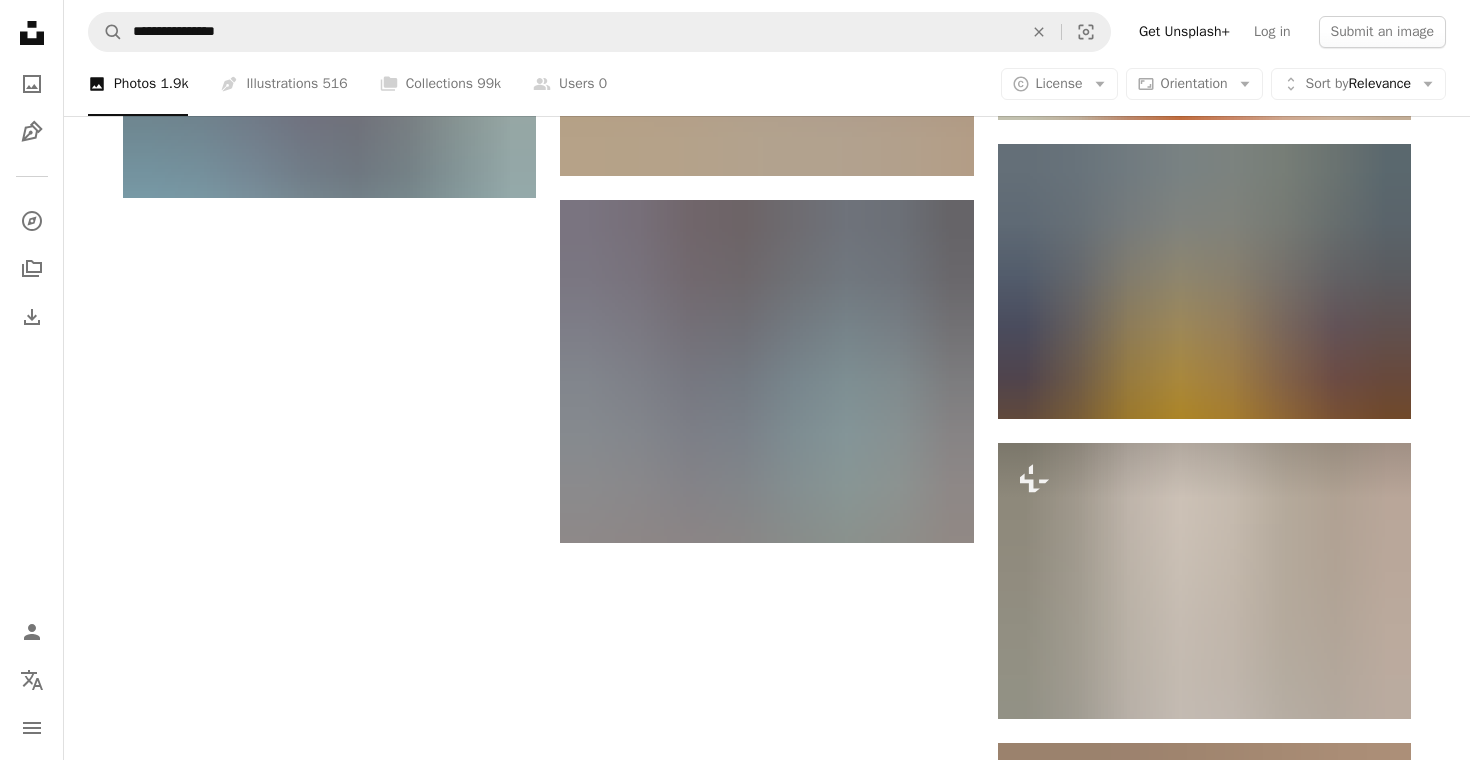 scroll, scrollTop: 2502, scrollLeft: 0, axis: vertical 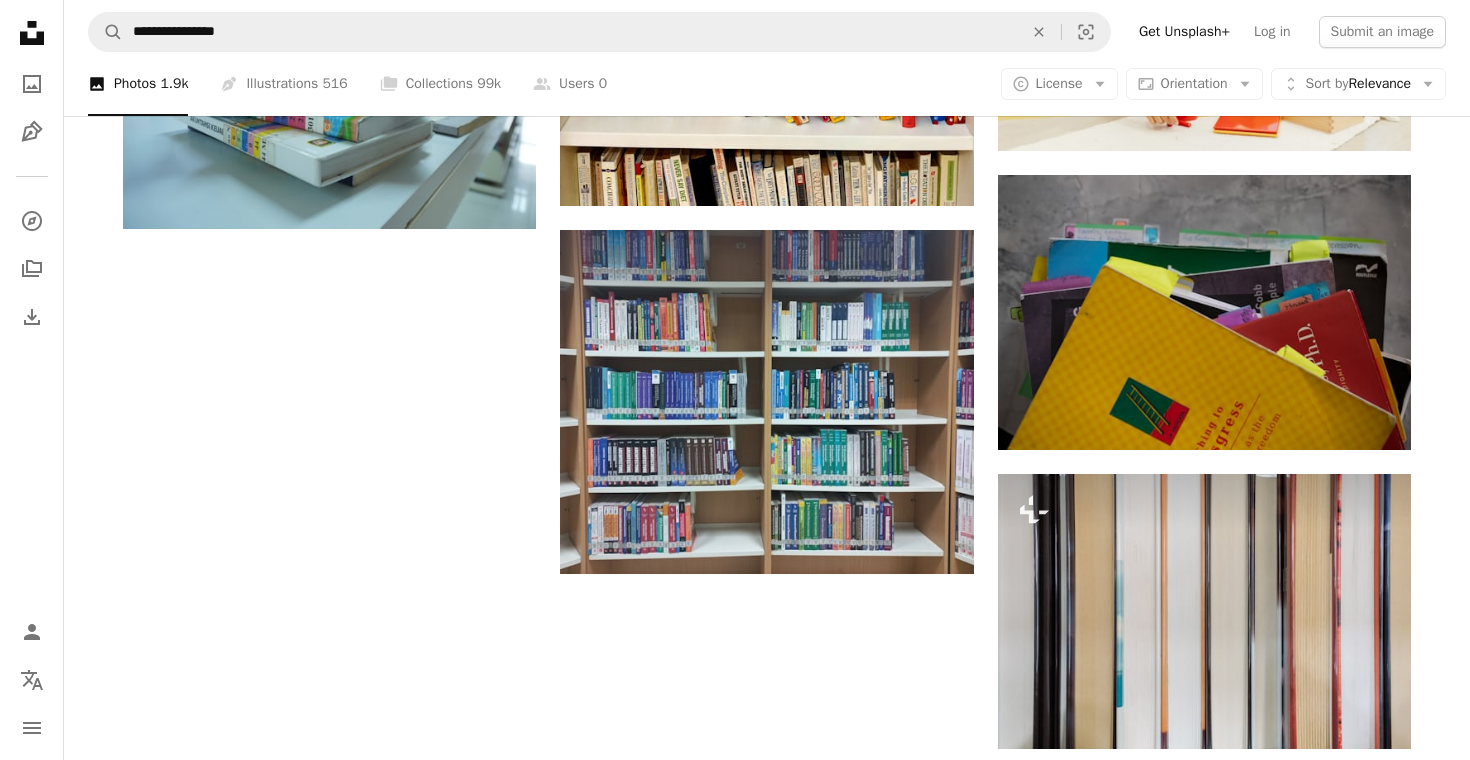 click on "Arrow pointing down" at bounding box center [1371, 1342] 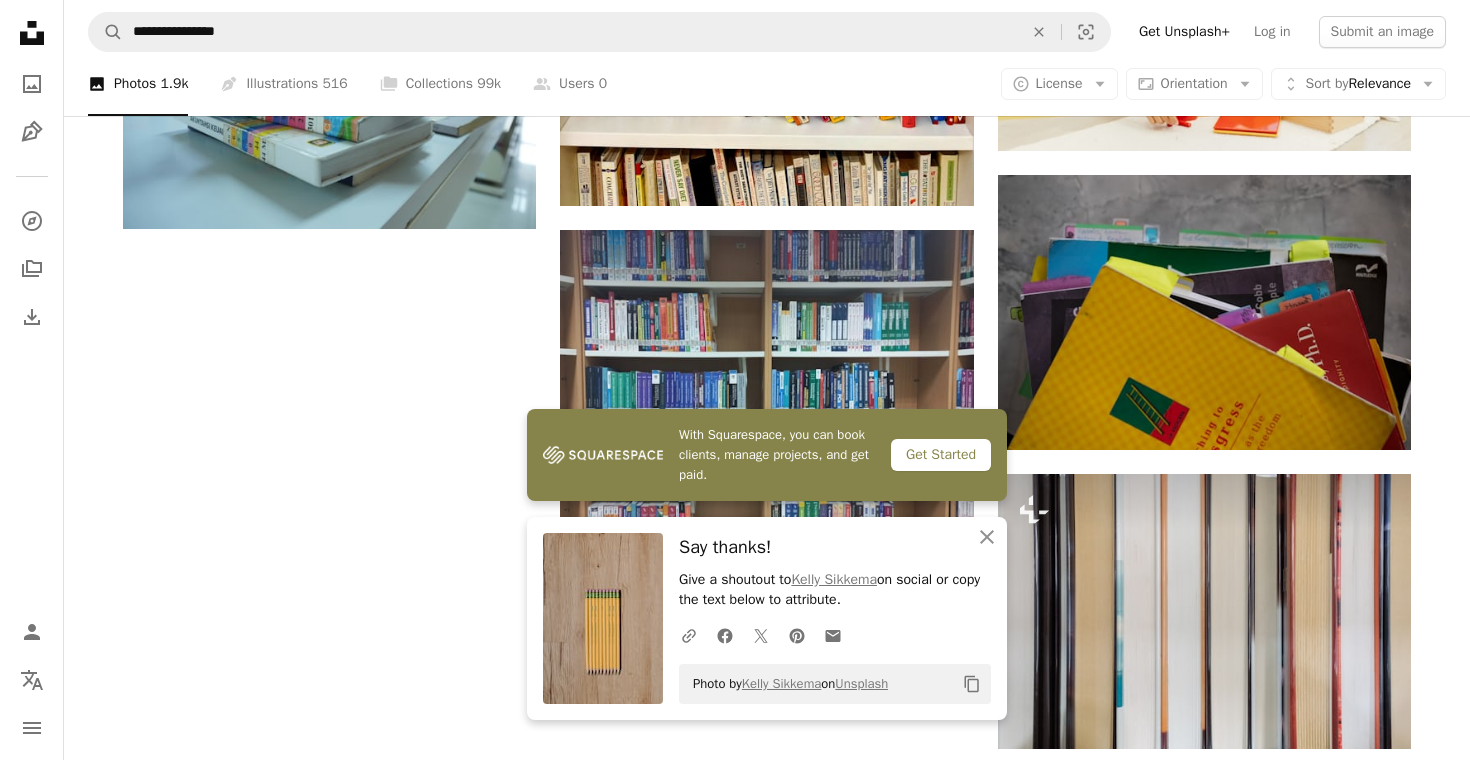 click at bounding box center (1204, 1075) 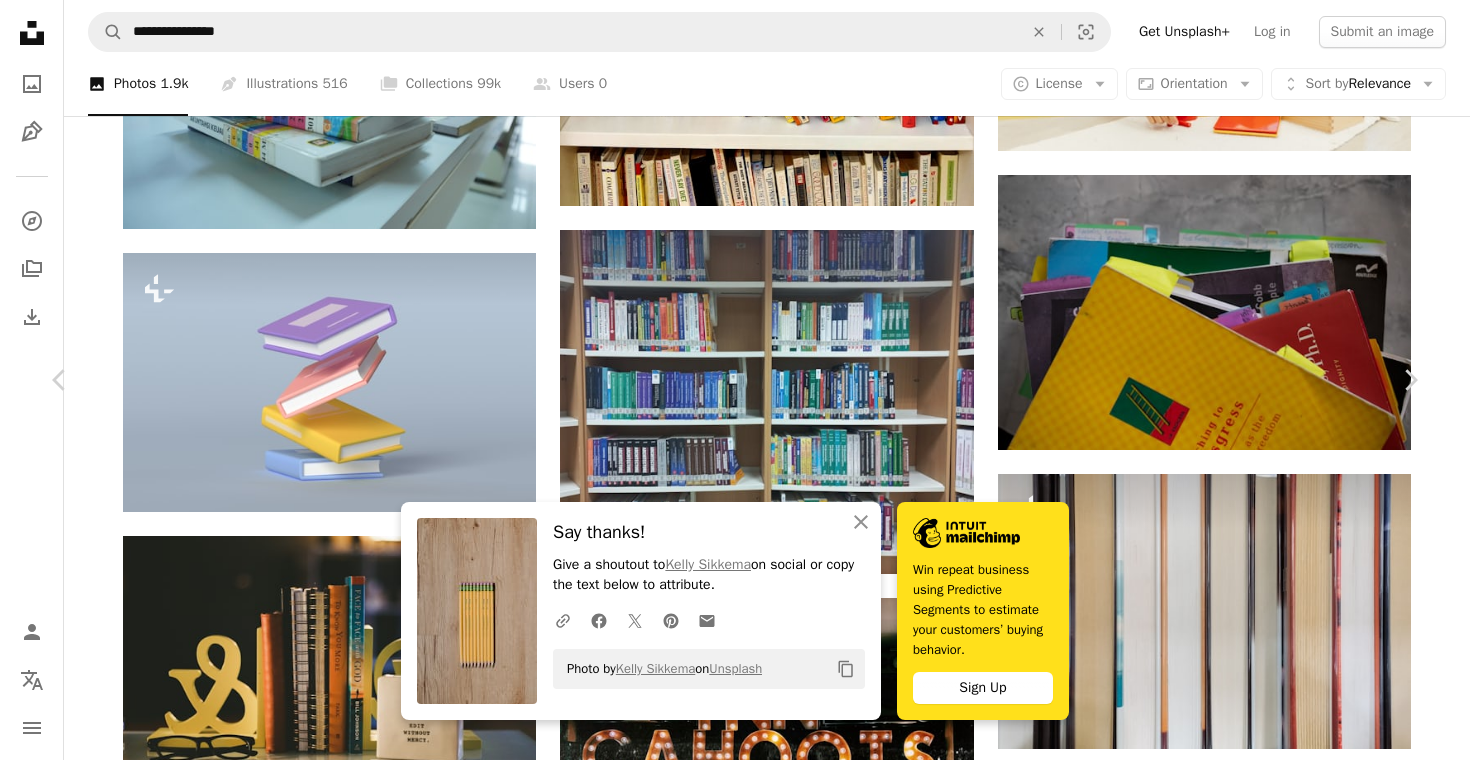 scroll, scrollTop: 733, scrollLeft: 0, axis: vertical 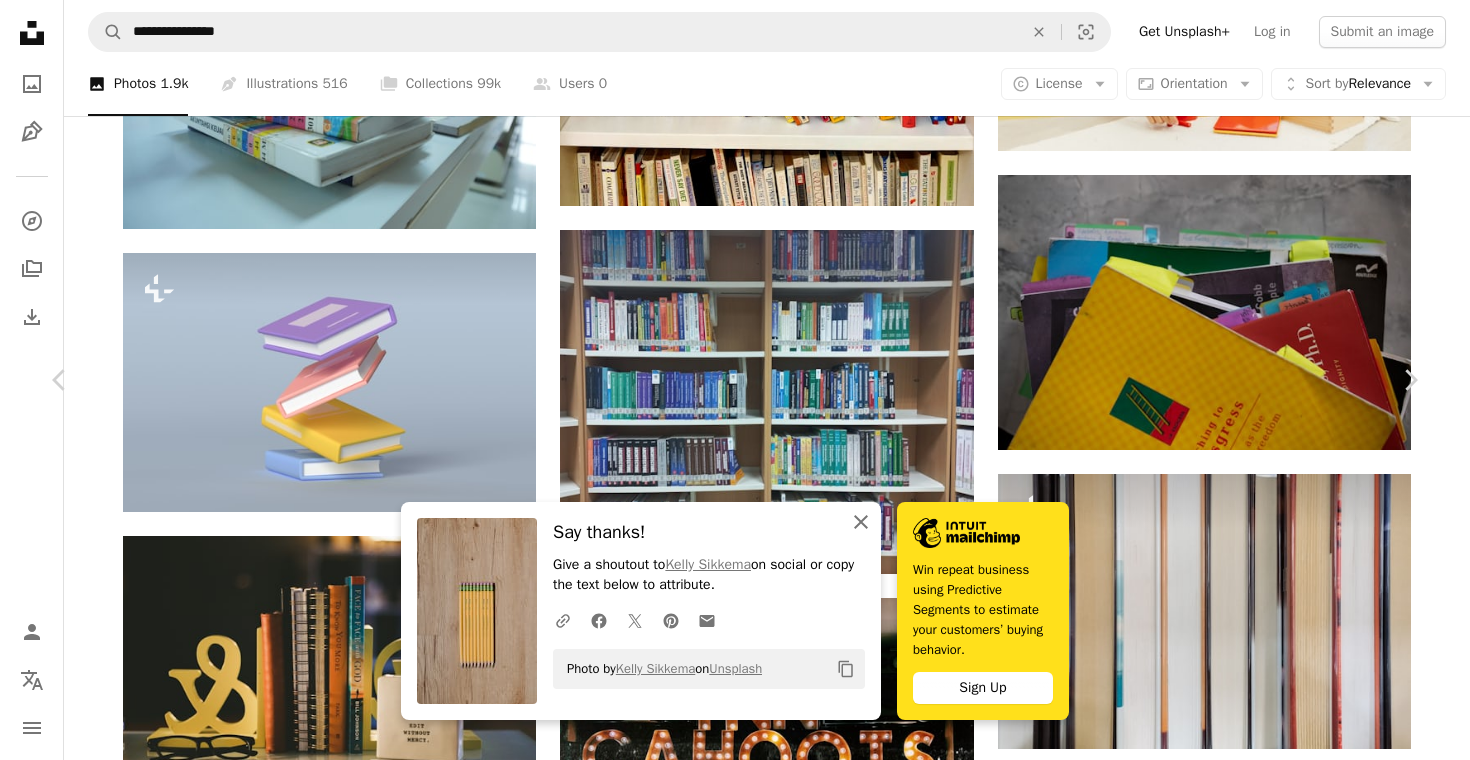 click 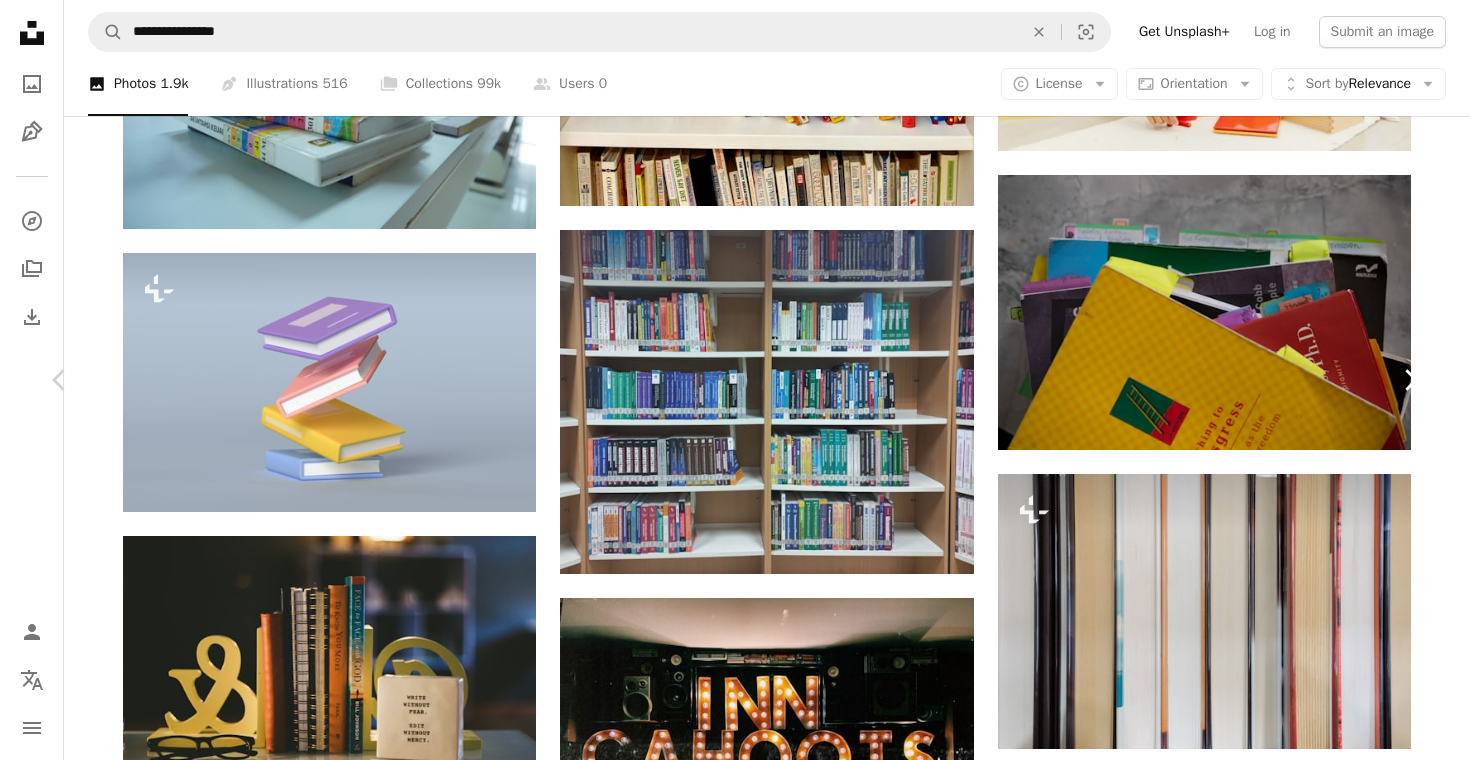 scroll, scrollTop: 11150, scrollLeft: 0, axis: vertical 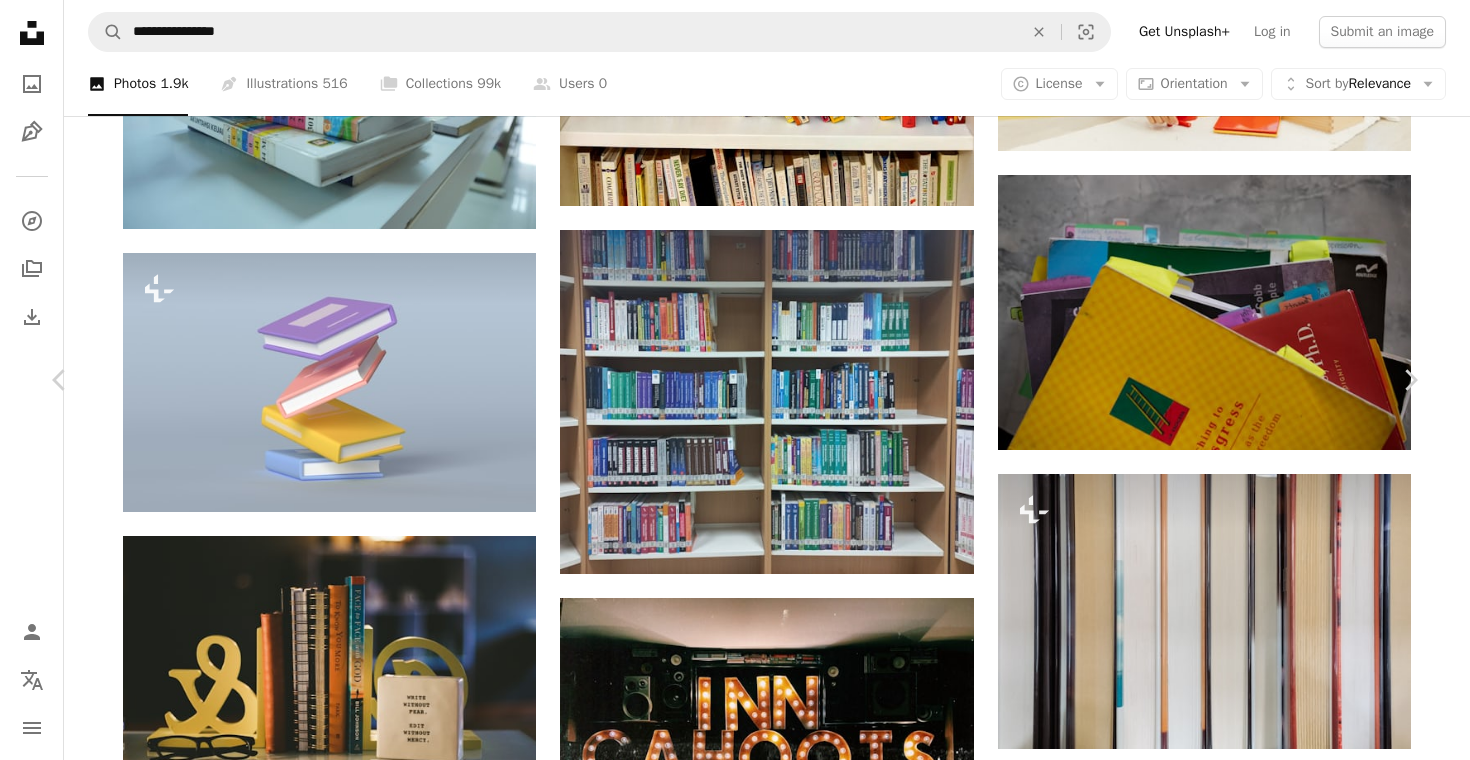 click on "An X shape Chevron left Chevron right Danish Ibrahim Available for hire A checkmark inside of a circle A heart A plus sign Download free Chevron down Zoom in Views 57,277 Downloads 516 A forward-right arrow Share Info icon Info More Actions Calendar outlined Published on [MONTH] [DAY], [YEAR] Camera samsung, SM-A325F Safety Free to use under the Unsplash License books library bookshelf furniture bookcase Free images Browse premium related images on iStock | Save 20% with code UNSPLASH20 Related images A heart A plus sign Keith Sarbida Arrow pointing down Plus sign for Unsplash+ A heart A plus sign Fujiphilm For Unsplash+ A lock Download A heart A plus sign dzguevara Available for hire A checkmark inside of a circle Arrow pointing down A heart A plus sign Saung Digital Arrow pointing down A heart A plus sign Yifan Zhu Arrow pointing down A heart A plus sign Bradley Pritchard Jones Arrow pointing down A heart A plus sign Max Smith Arrow pointing down A heart A plus sign qiwei yang Available for hire A heart For" at bounding box center (735, 4956) 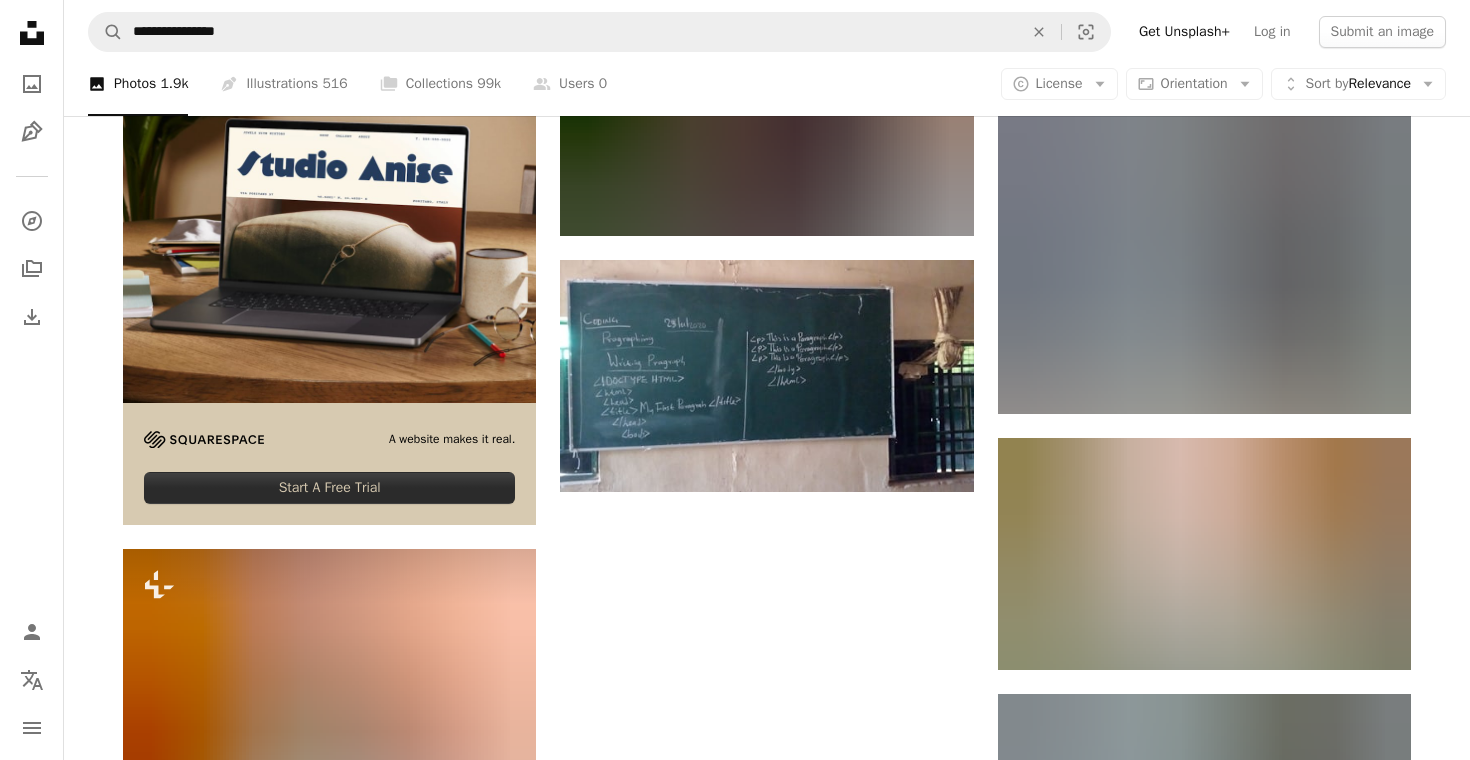 scroll, scrollTop: 5075, scrollLeft: 0, axis: vertical 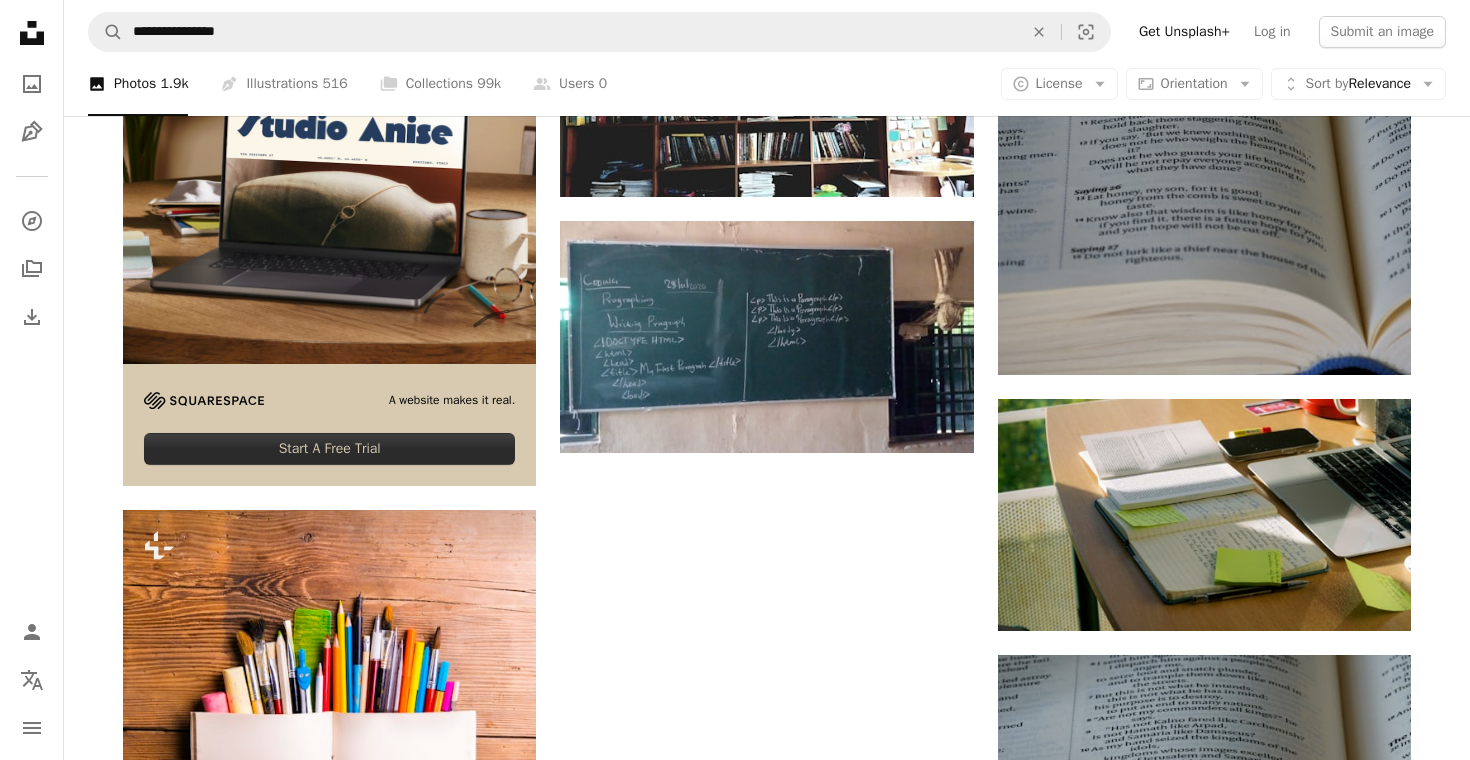 click at bounding box center (767, 1250) 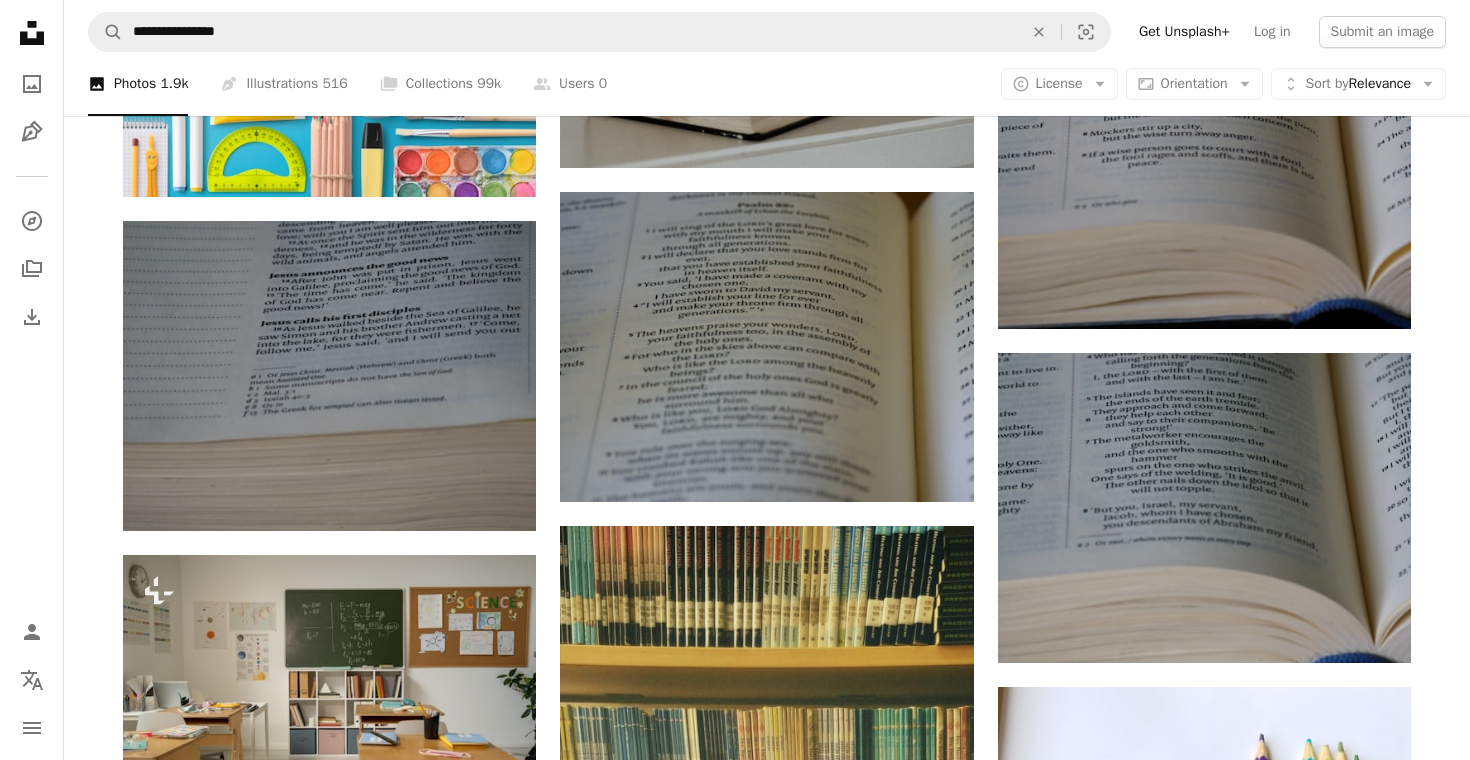 scroll, scrollTop: 7849, scrollLeft: 0, axis: vertical 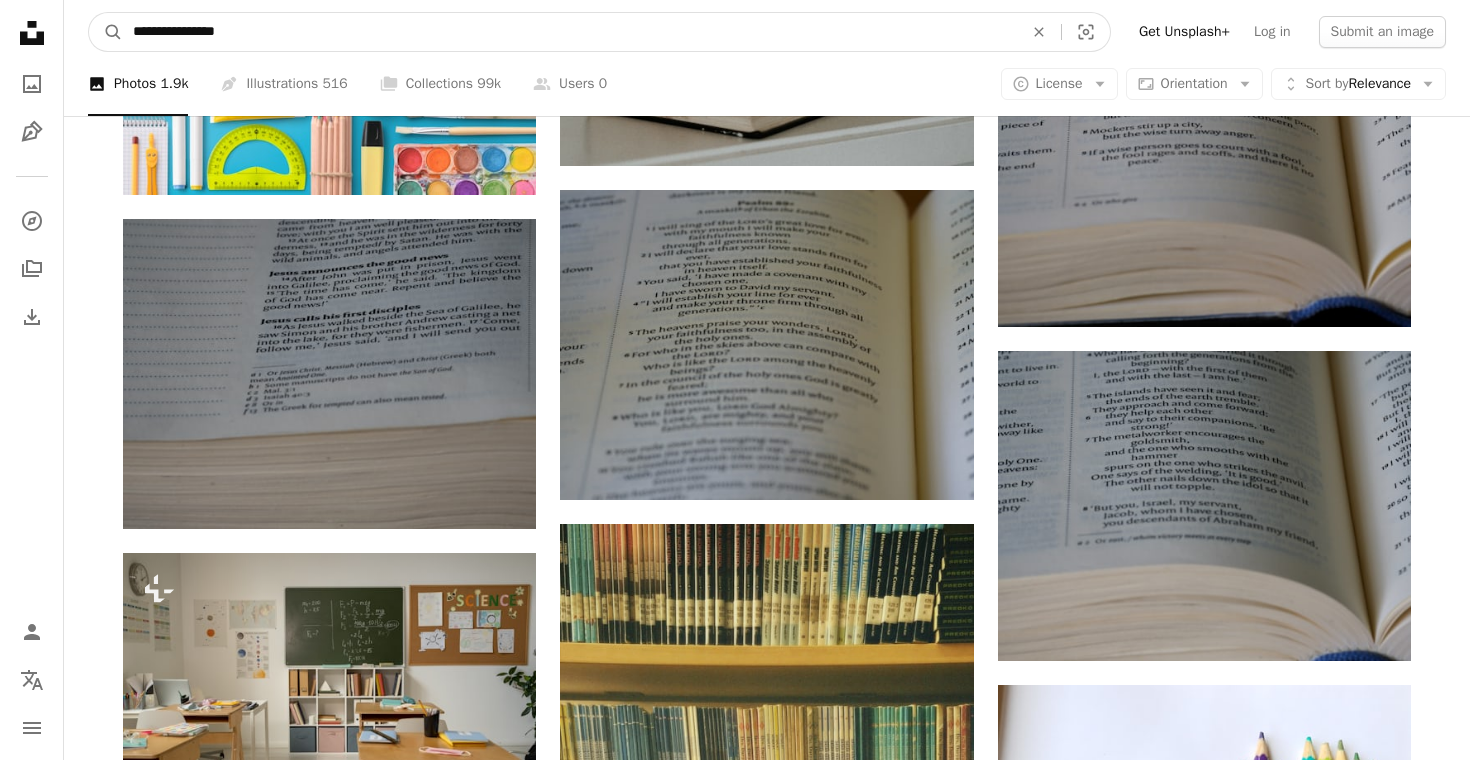 drag, startPoint x: 422, startPoint y: 41, endPoint x: 0, endPoint y: 14, distance: 422.86285 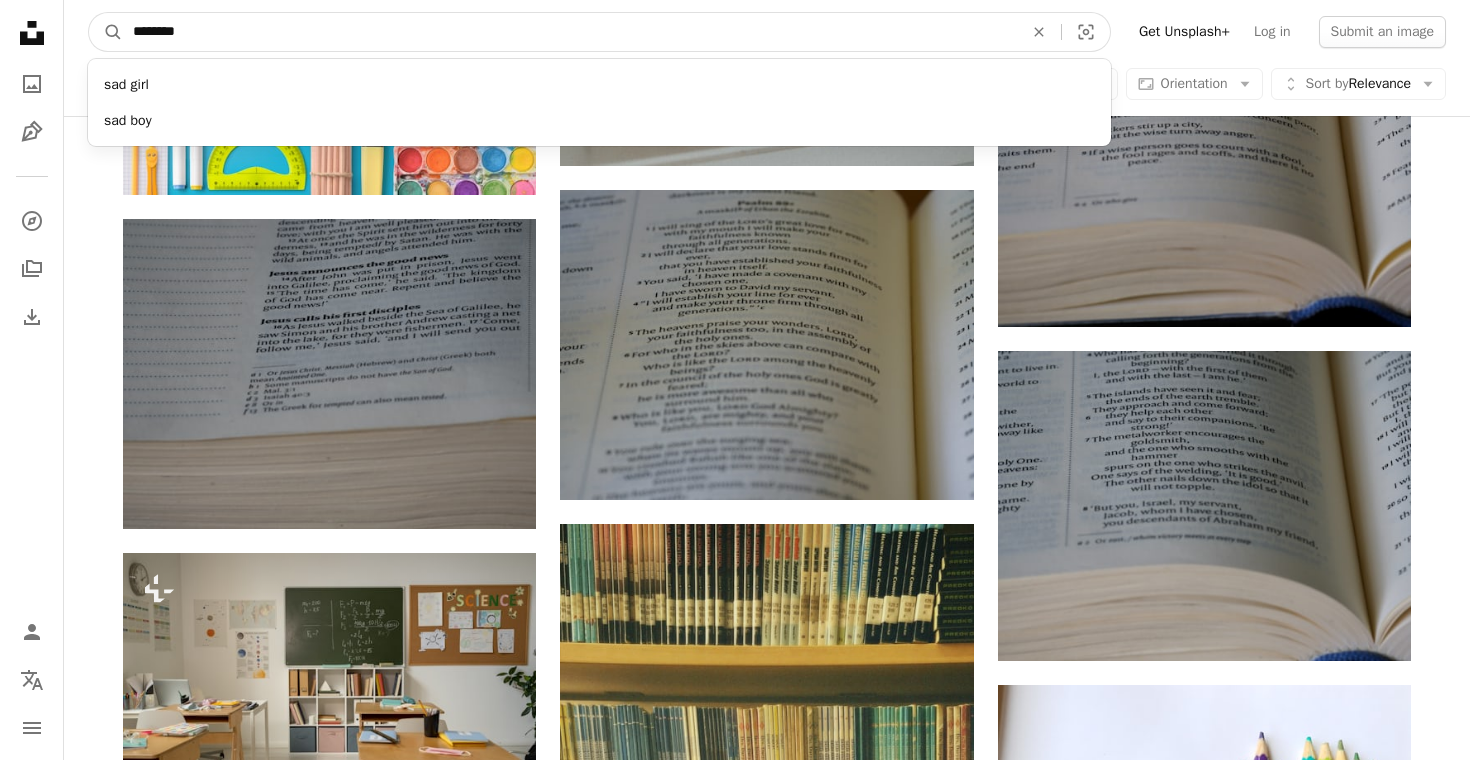 type on "********" 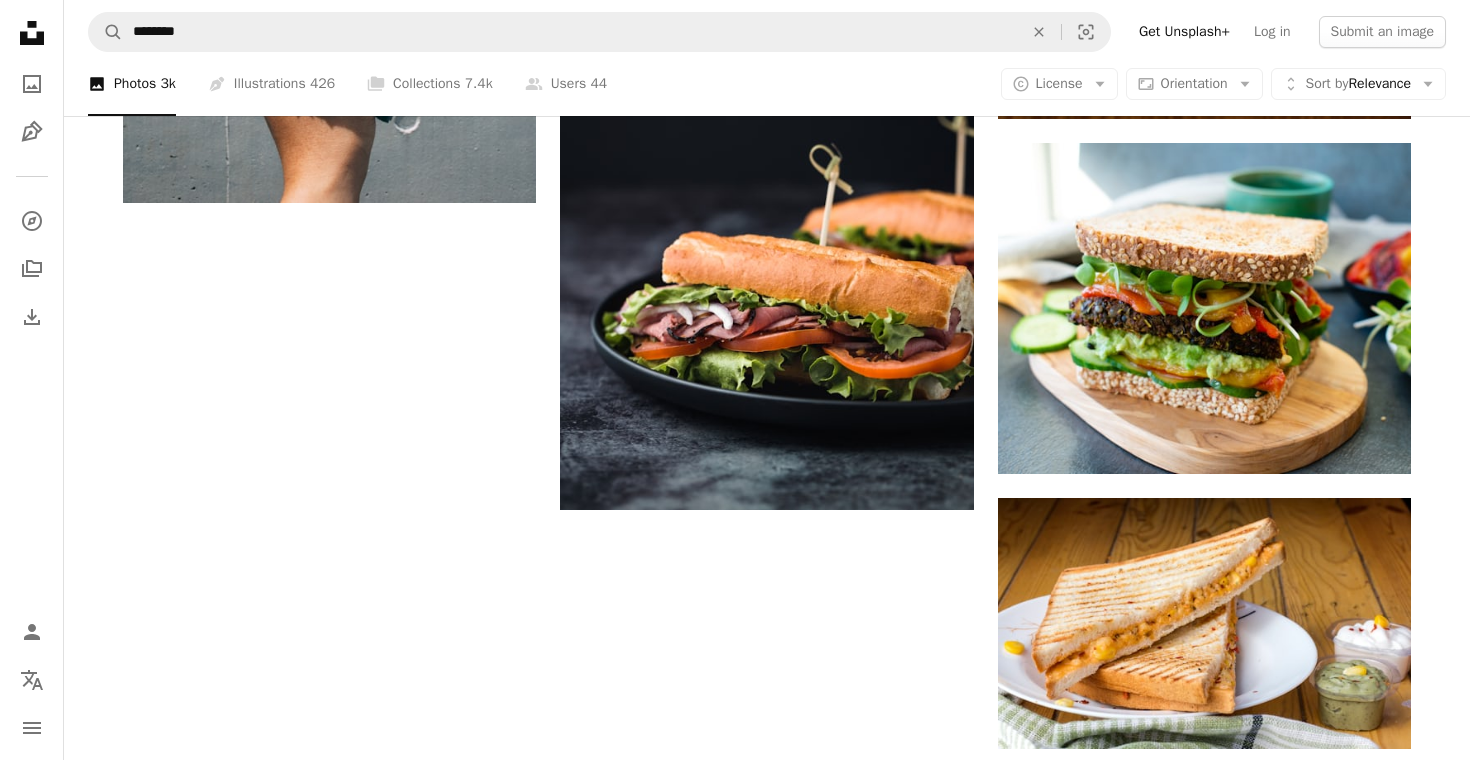 scroll, scrollTop: 3116, scrollLeft: 0, axis: vertical 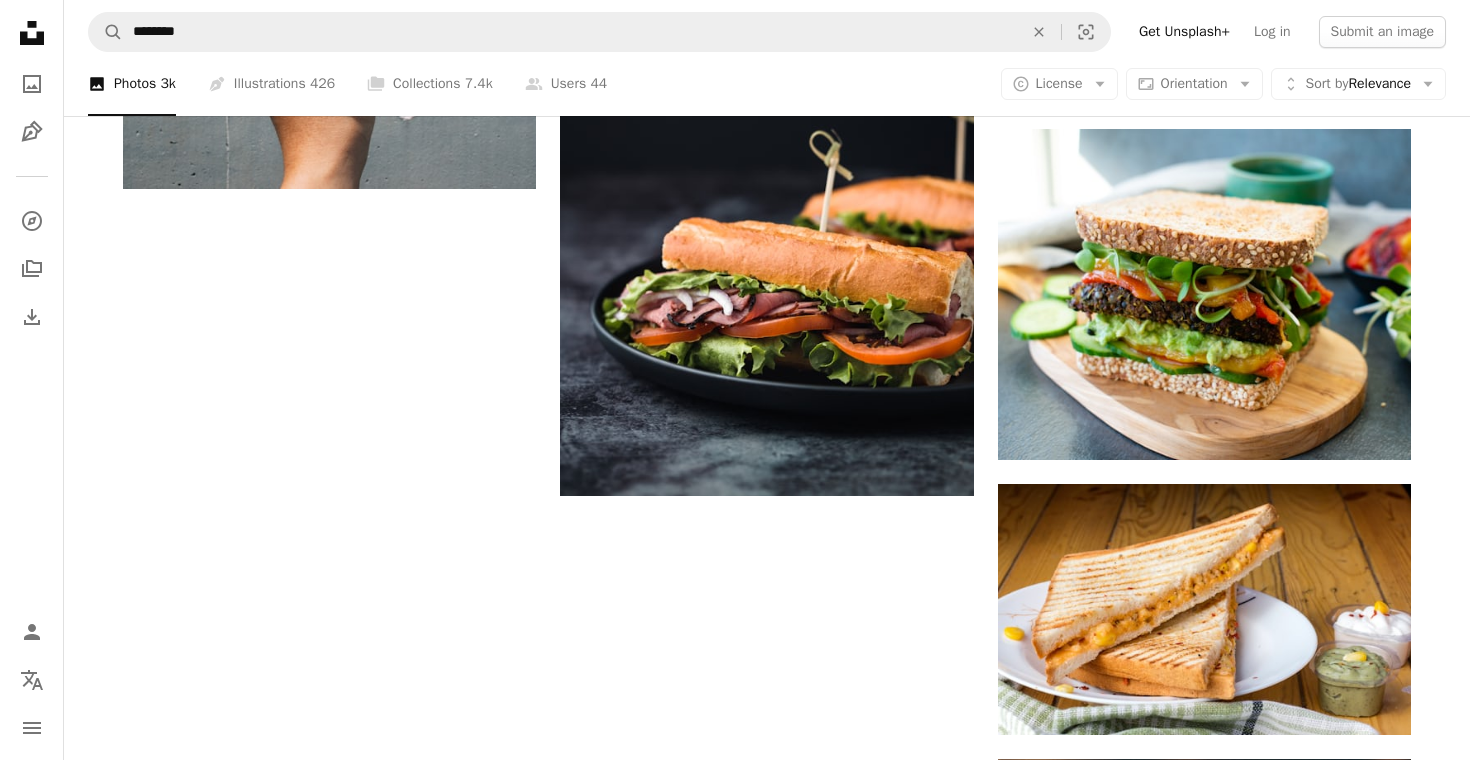 click on "Load more" at bounding box center [767, 1461] 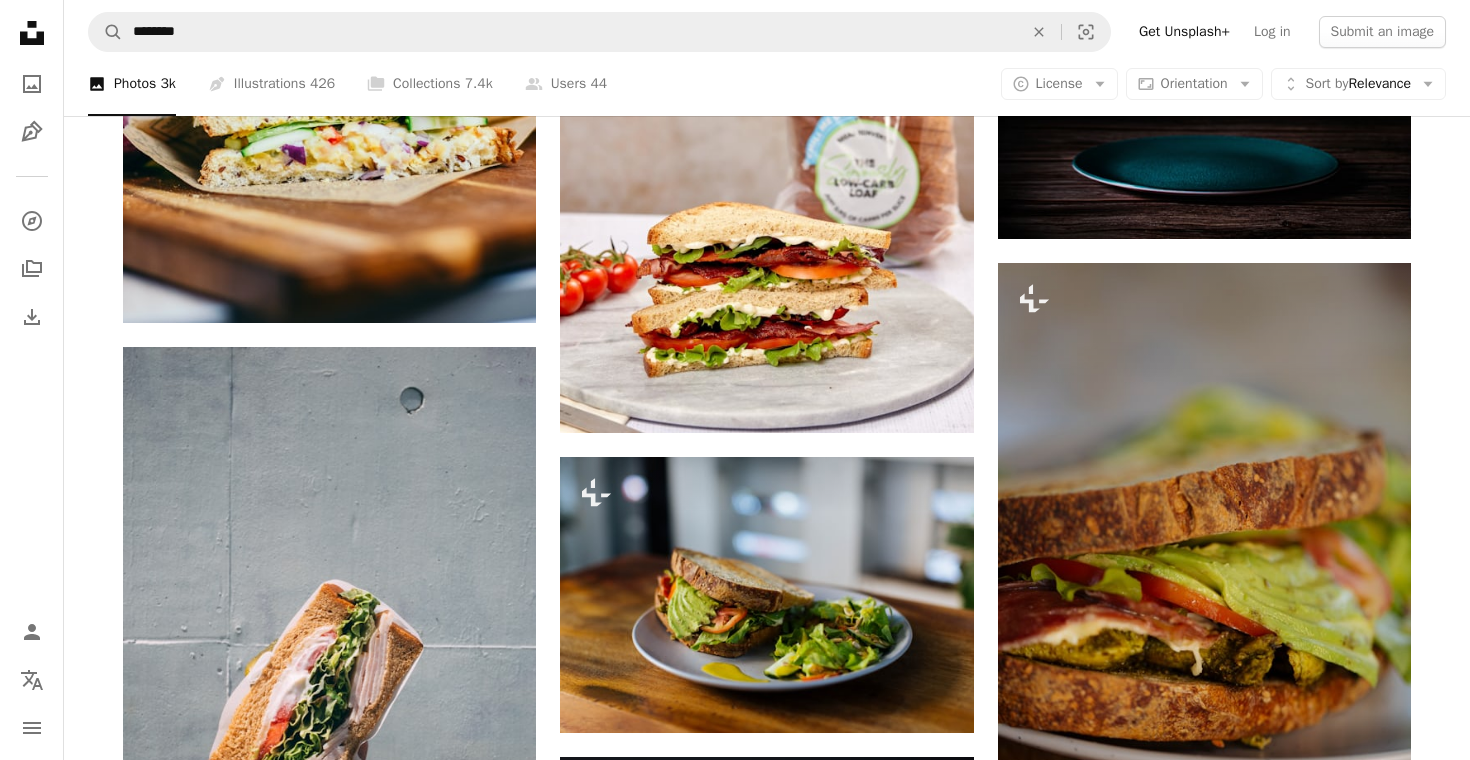 scroll, scrollTop: 2066, scrollLeft: 0, axis: vertical 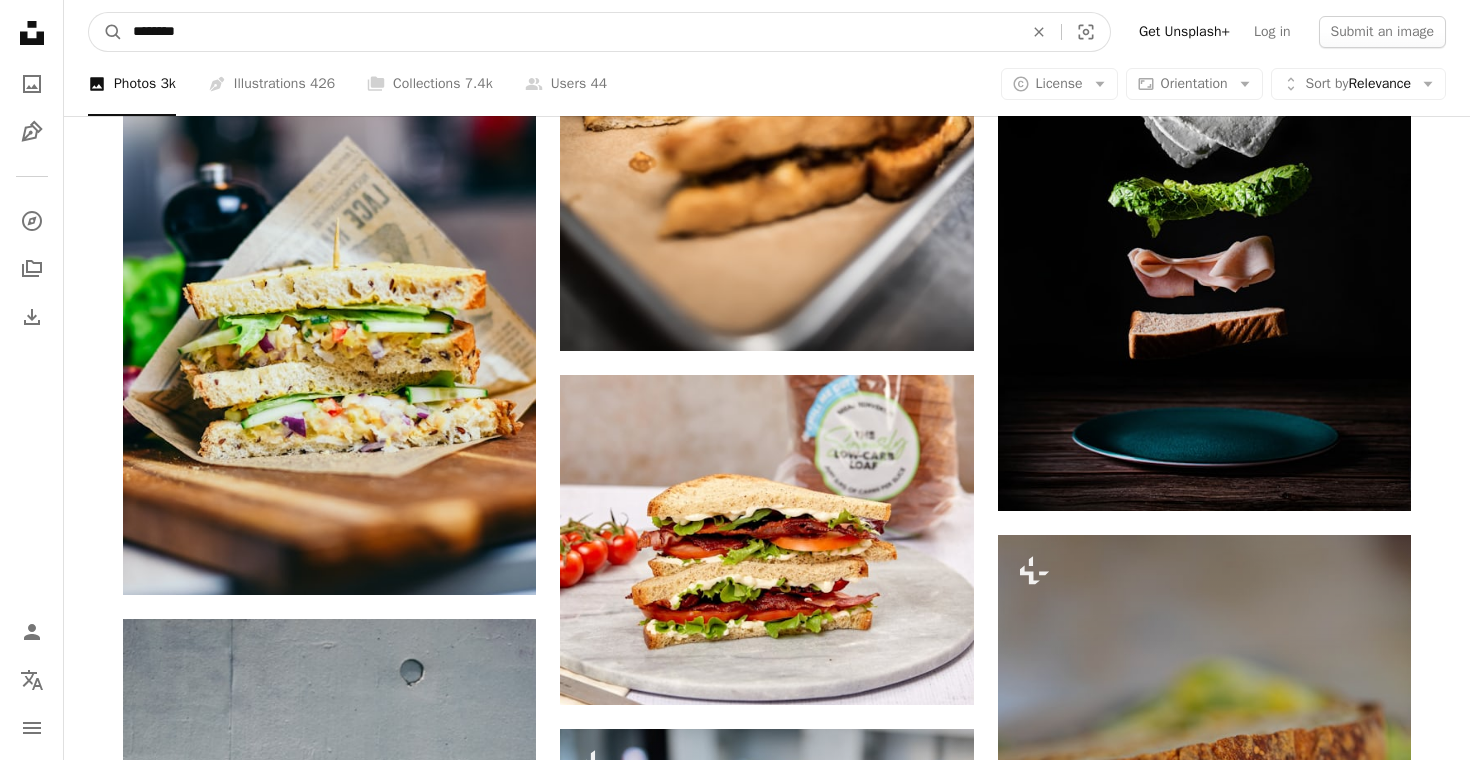 drag, startPoint x: 238, startPoint y: 28, endPoint x: 23, endPoint y: 11, distance: 215.67105 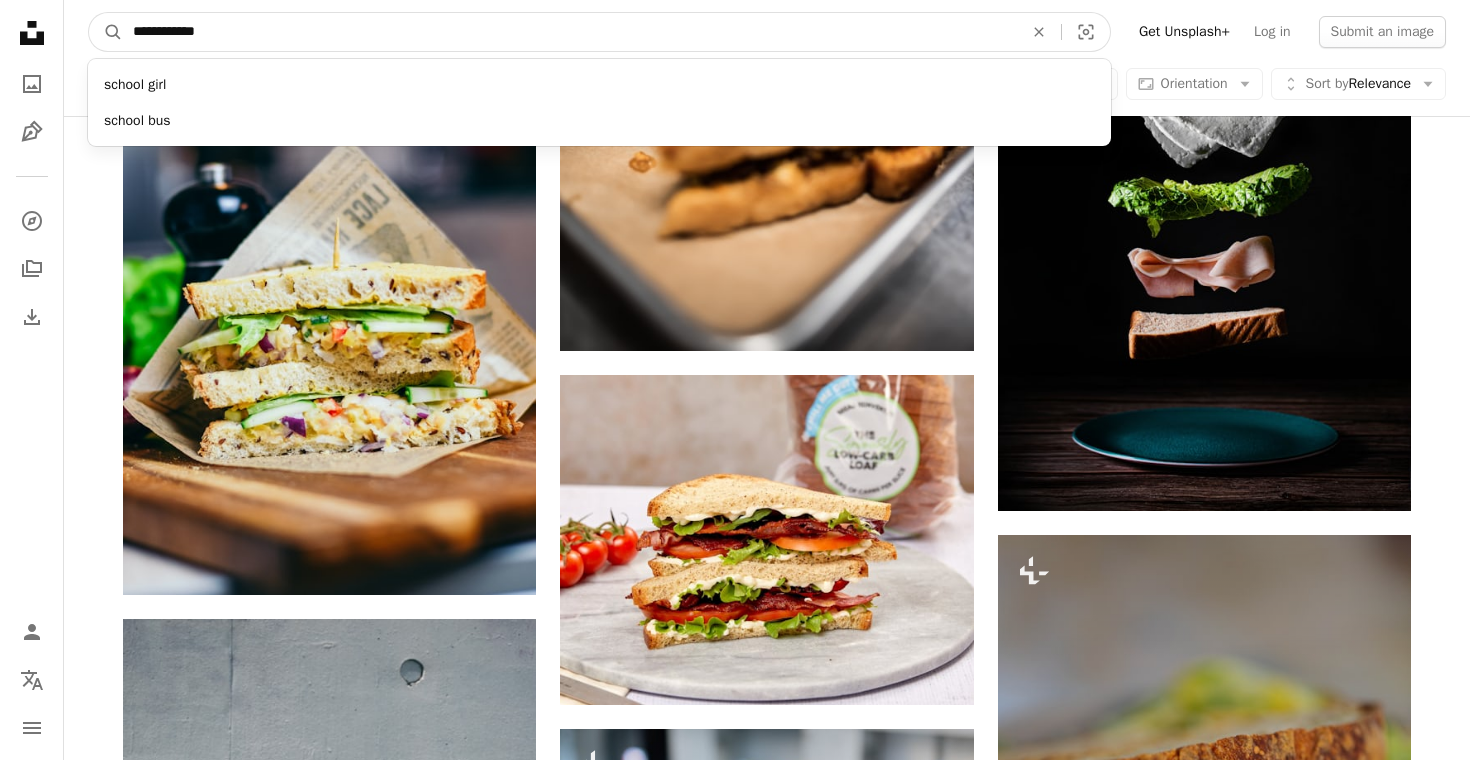 type on "**********" 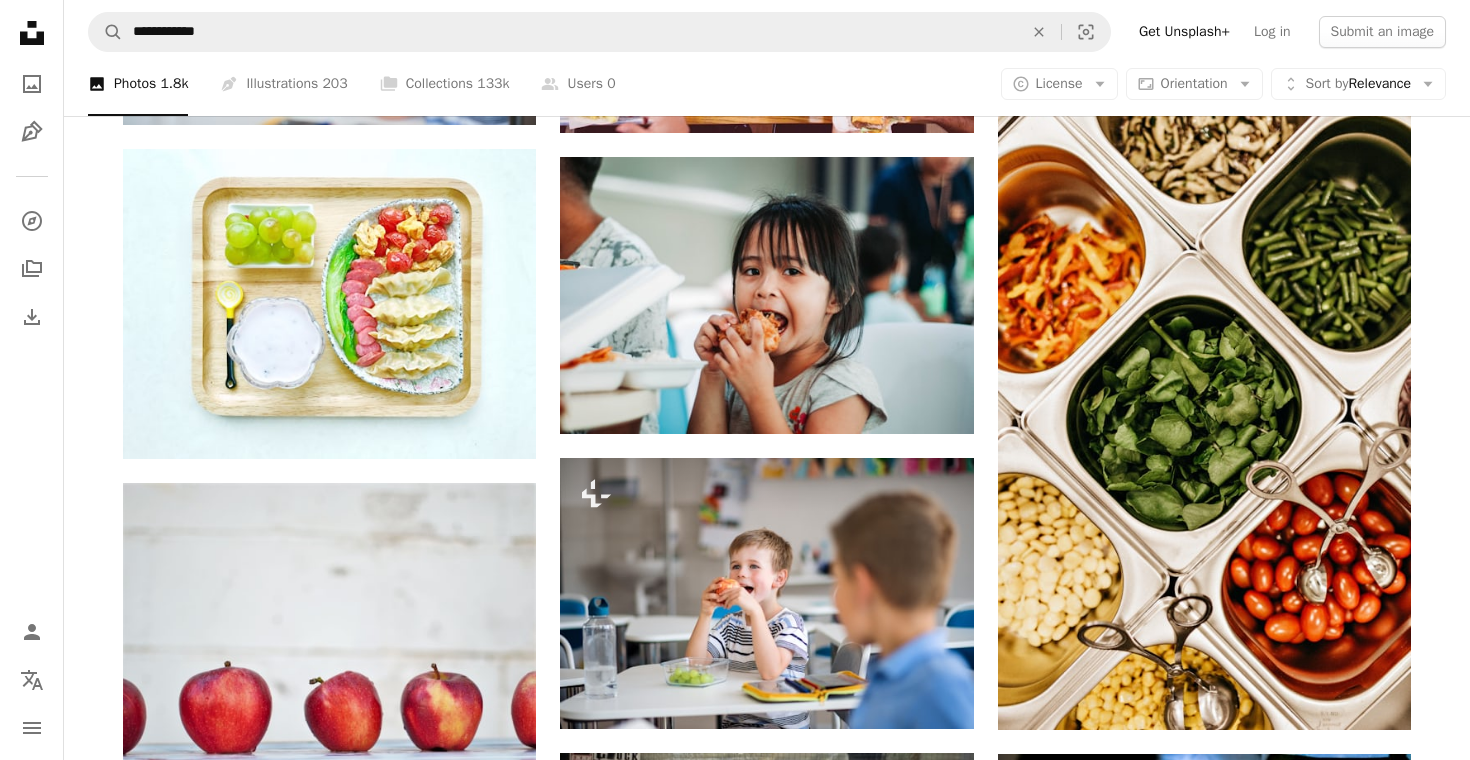 scroll, scrollTop: 961, scrollLeft: 0, axis: vertical 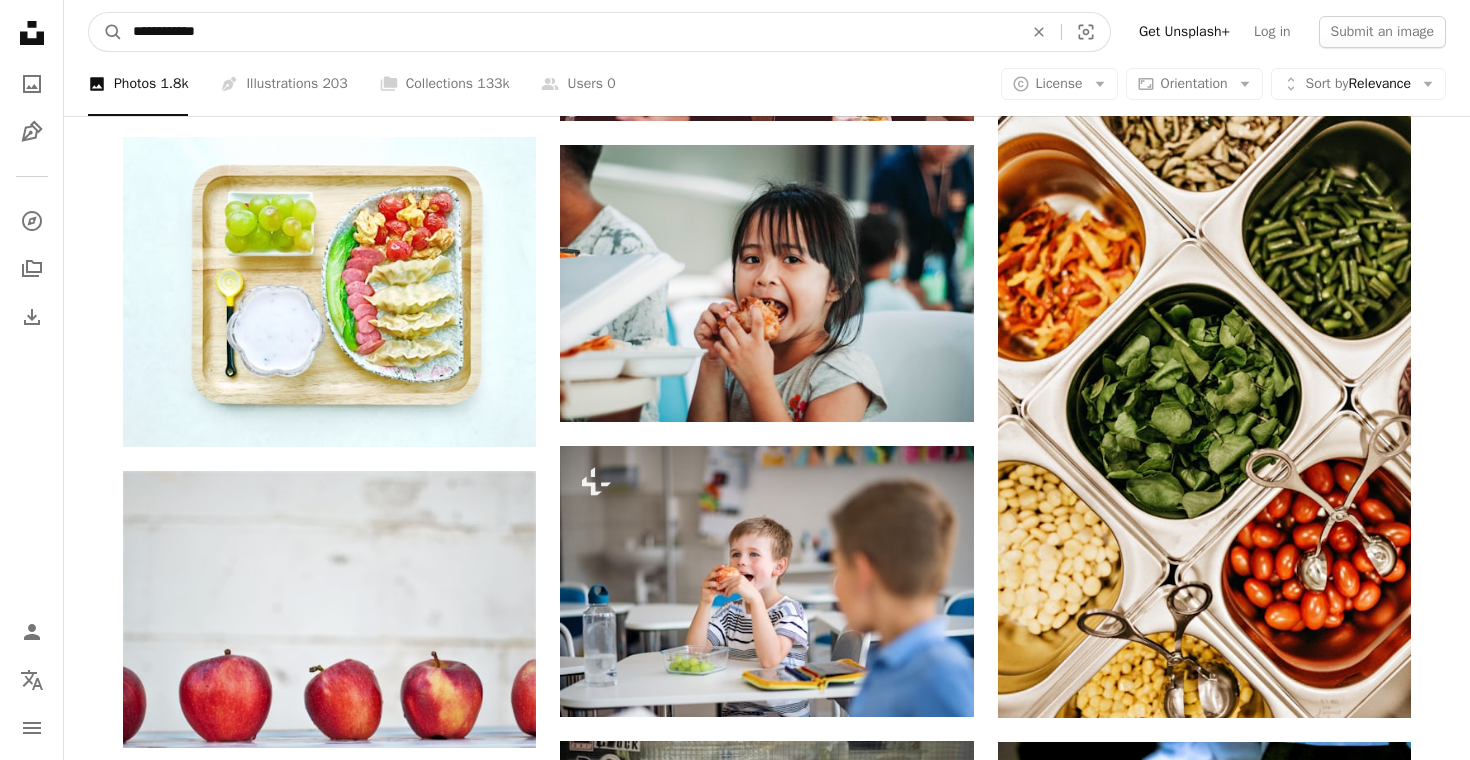 click on "**********" at bounding box center [570, 32] 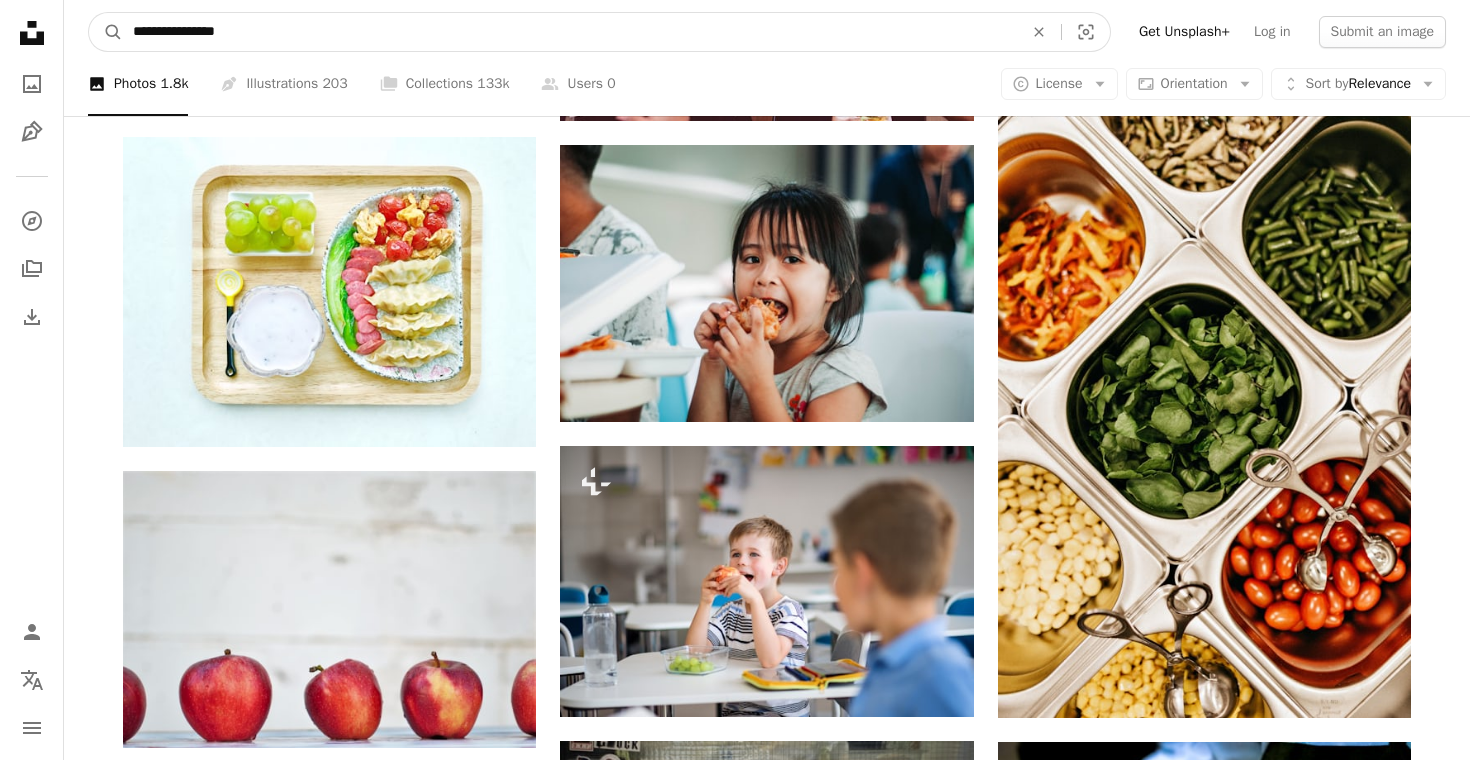 type on "**********" 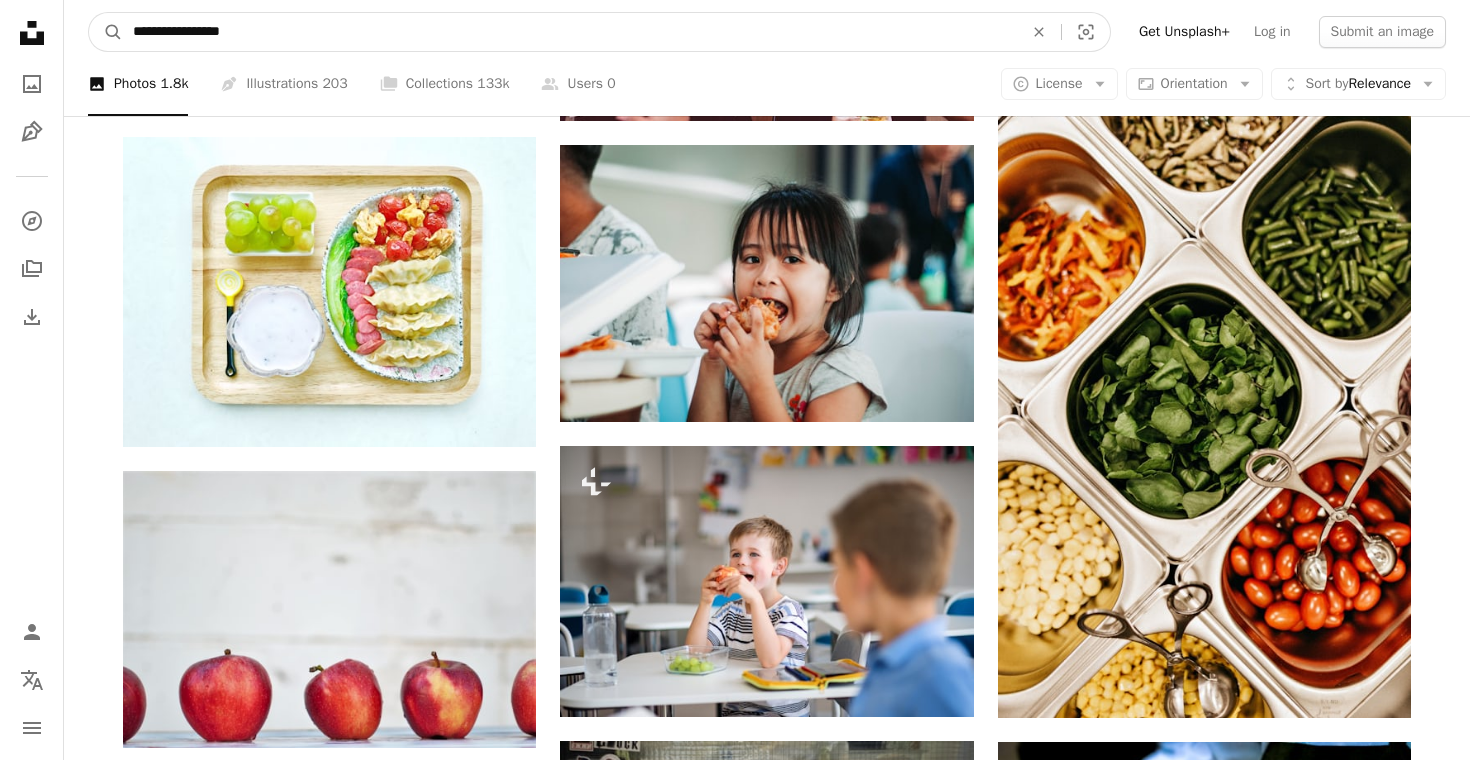click on "A magnifying glass" at bounding box center [106, 32] 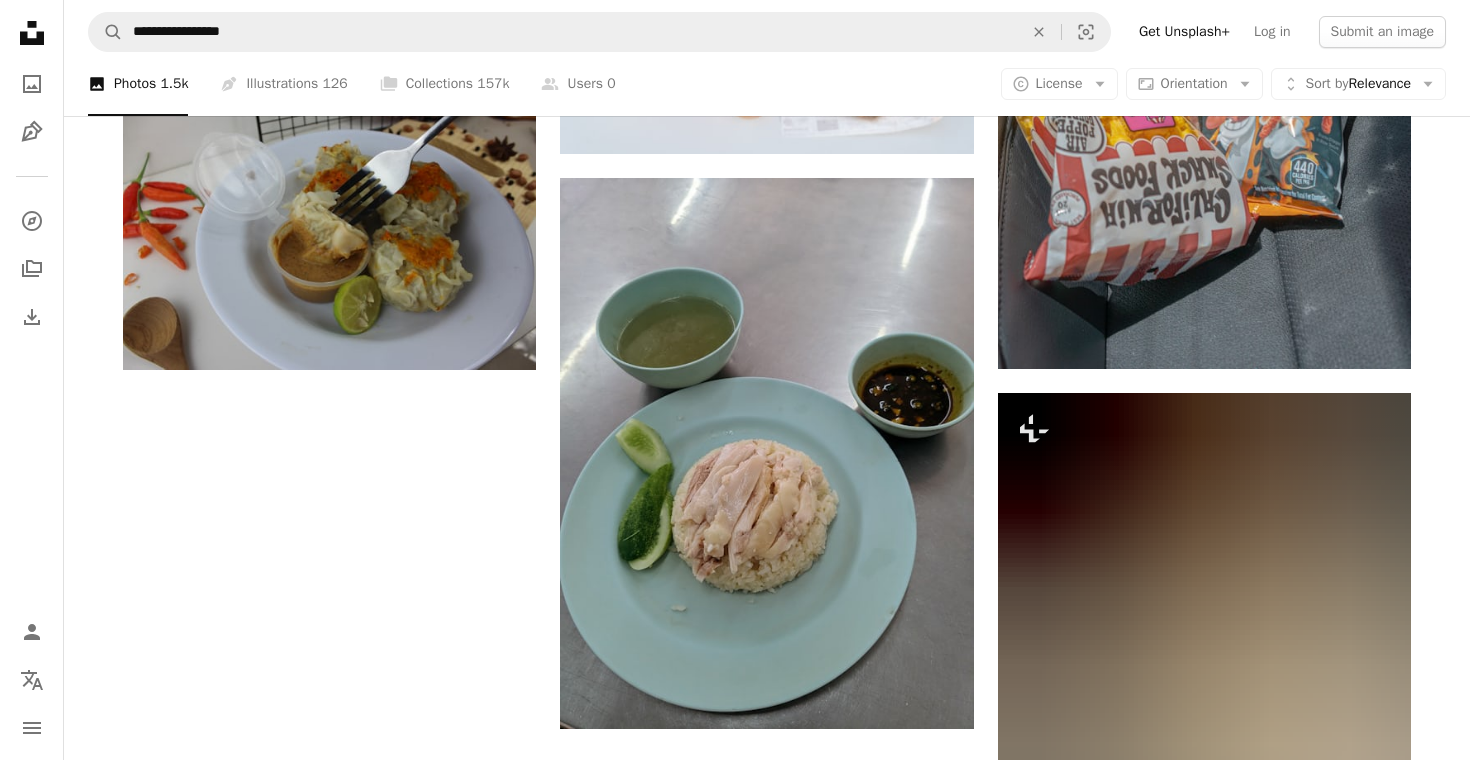 scroll, scrollTop: 2994, scrollLeft: 0, axis: vertical 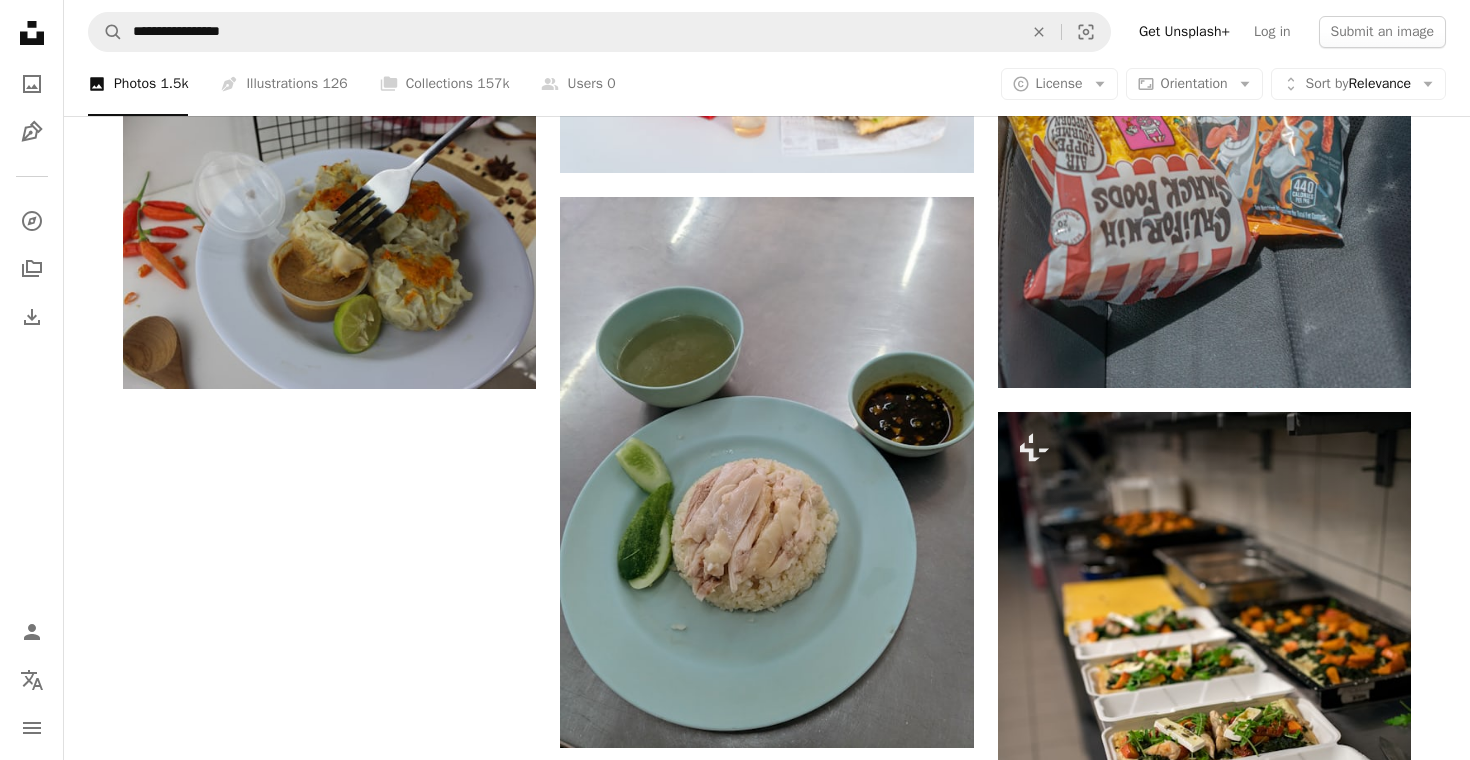 click on "Load more" at bounding box center (767, 1112) 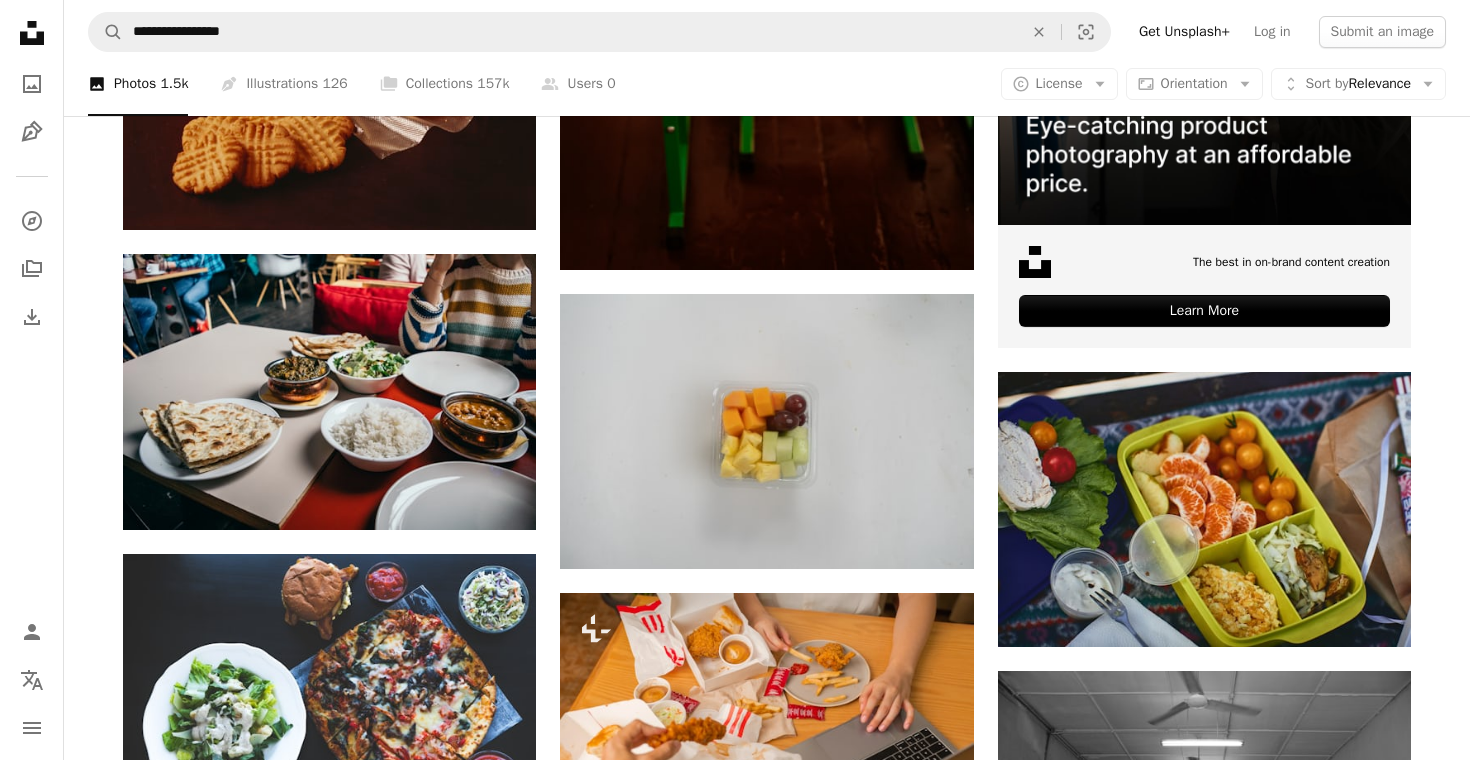 scroll, scrollTop: 9384, scrollLeft: 0, axis: vertical 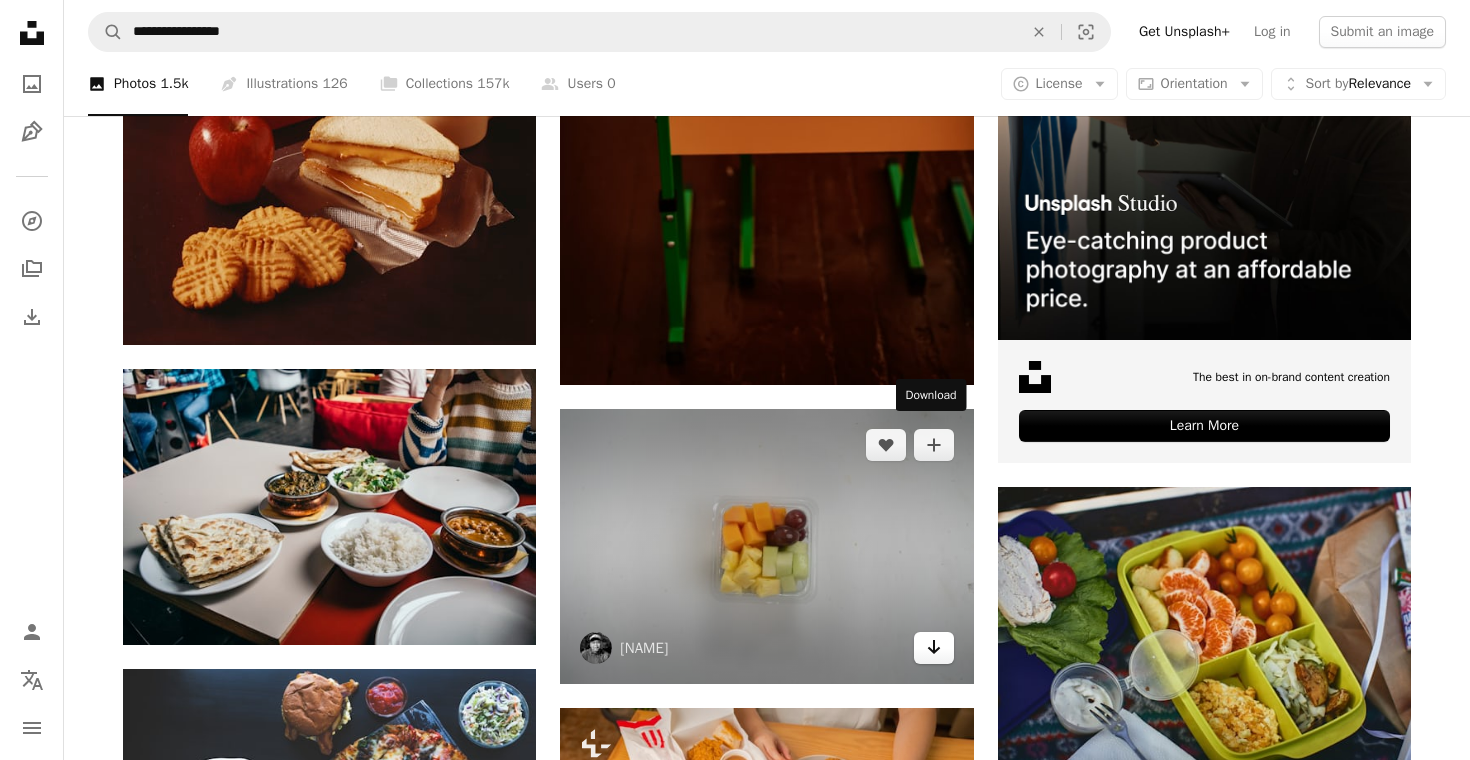 click on "Arrow pointing down" 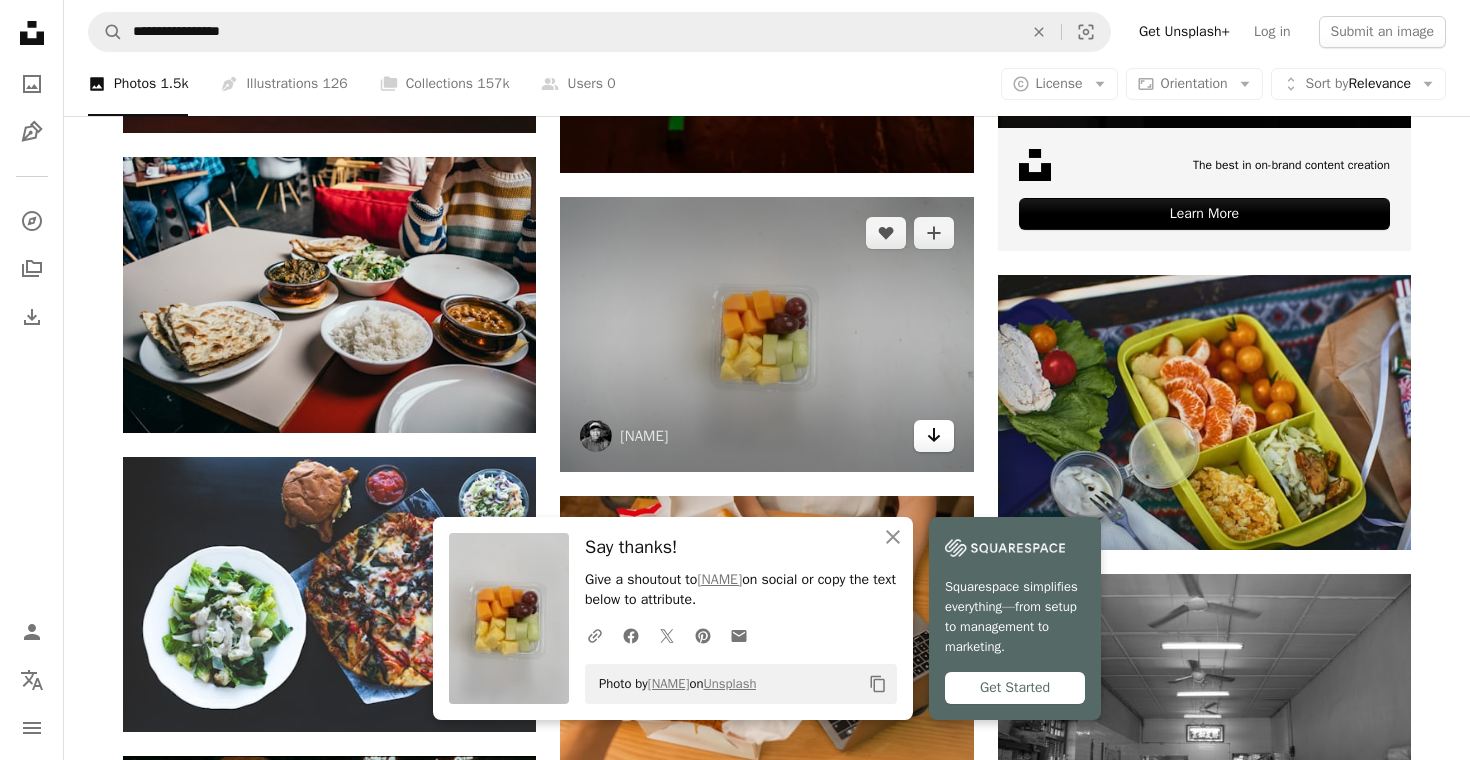 scroll, scrollTop: 9703, scrollLeft: 0, axis: vertical 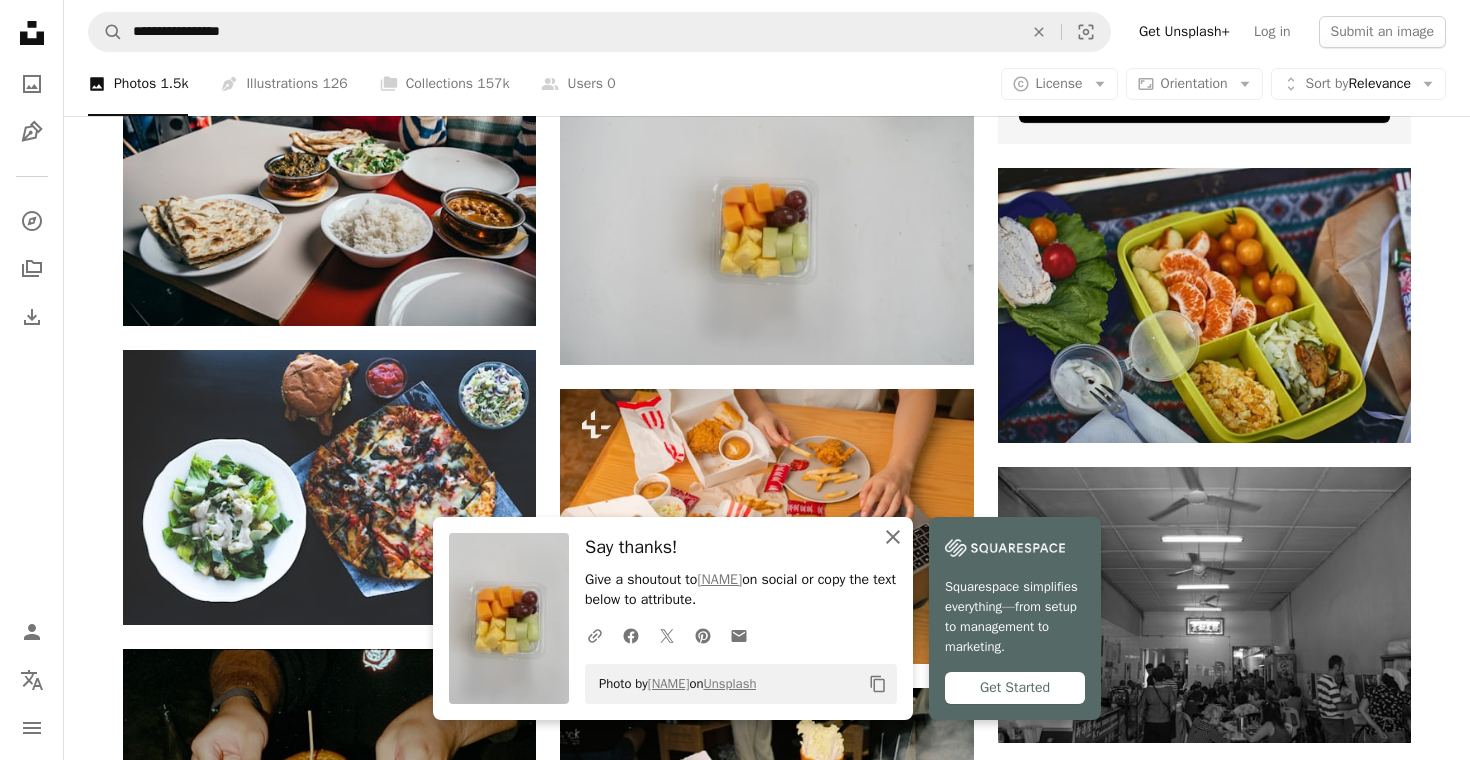 click on "An X shape" 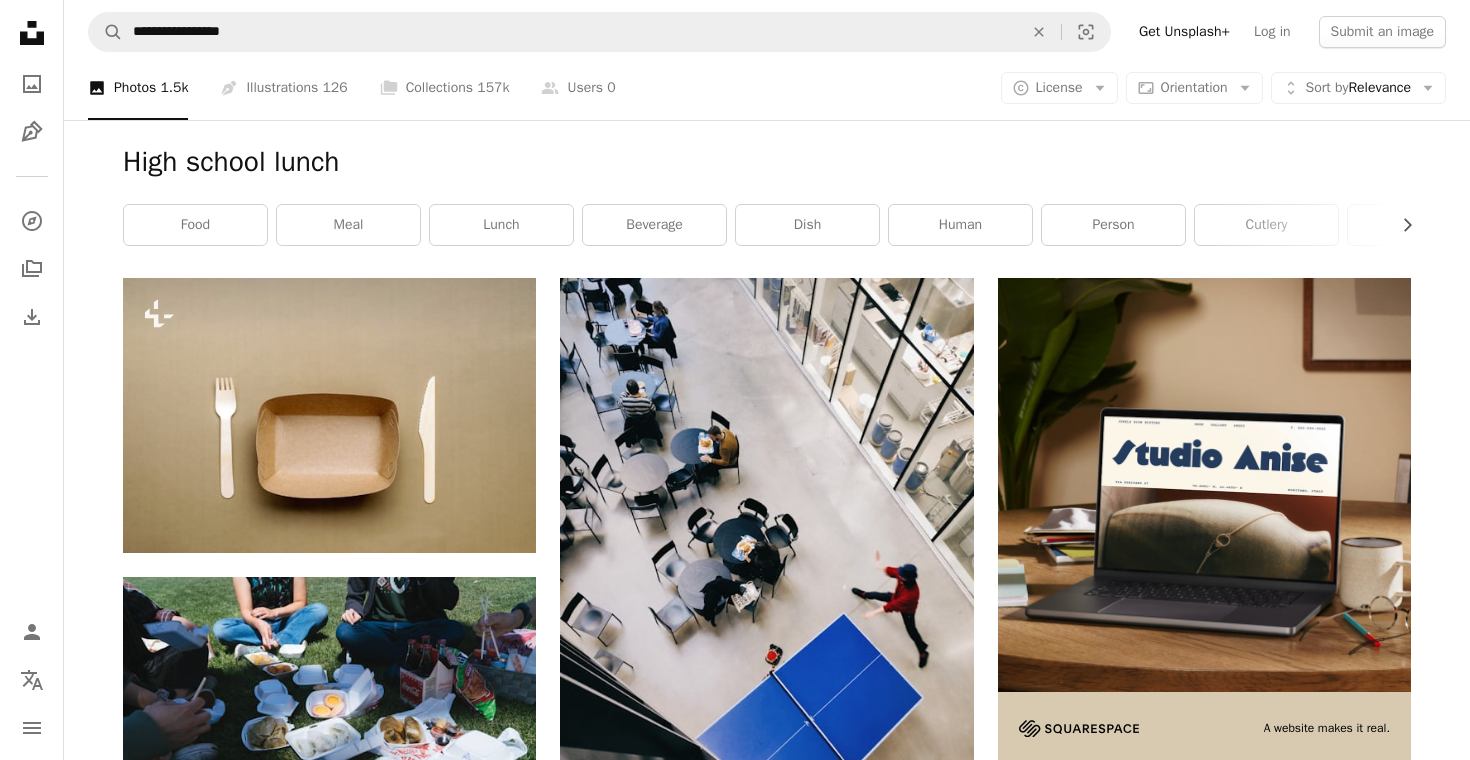 scroll, scrollTop: 246, scrollLeft: 0, axis: vertical 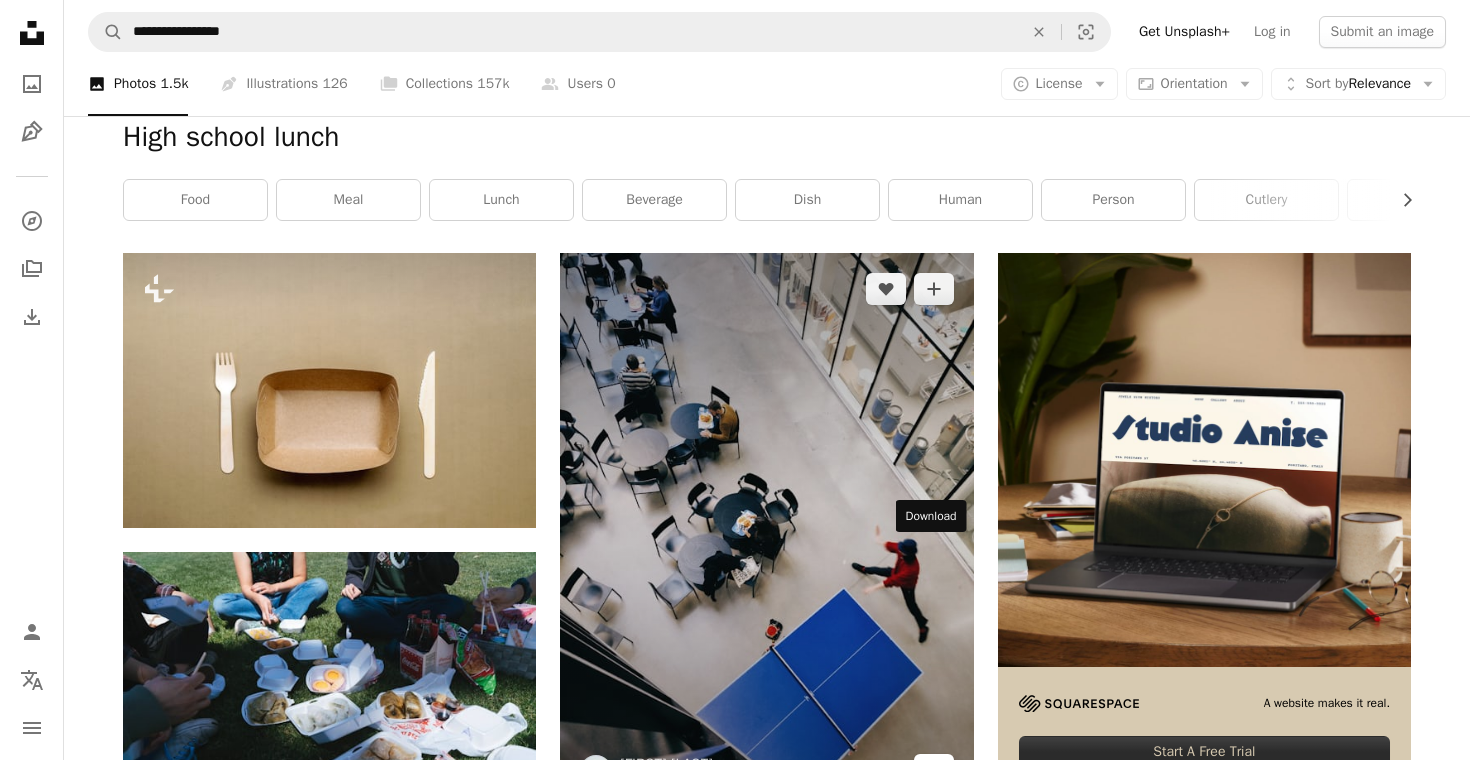 click on "Arrow pointing down" at bounding box center [934, 770] 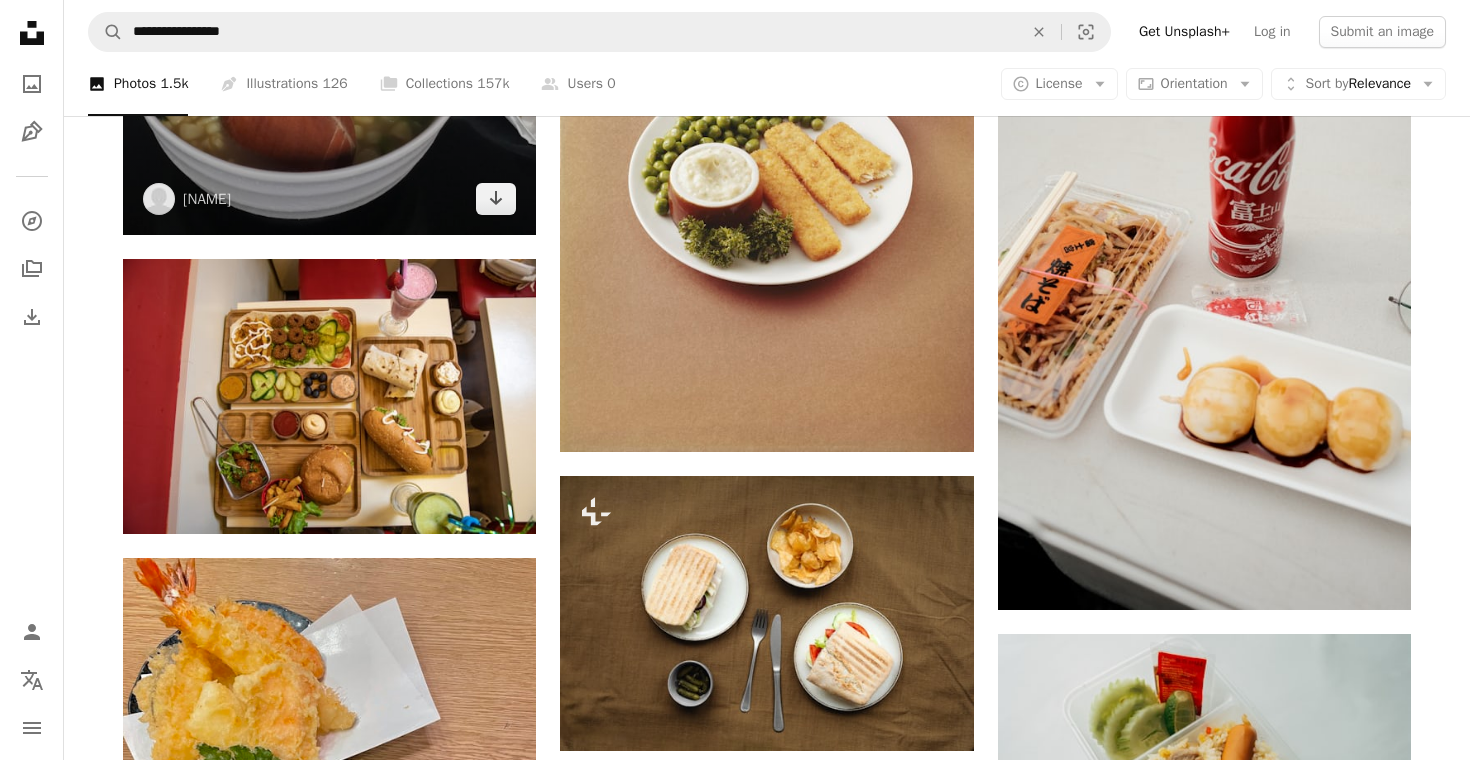scroll, scrollTop: 1925, scrollLeft: 0, axis: vertical 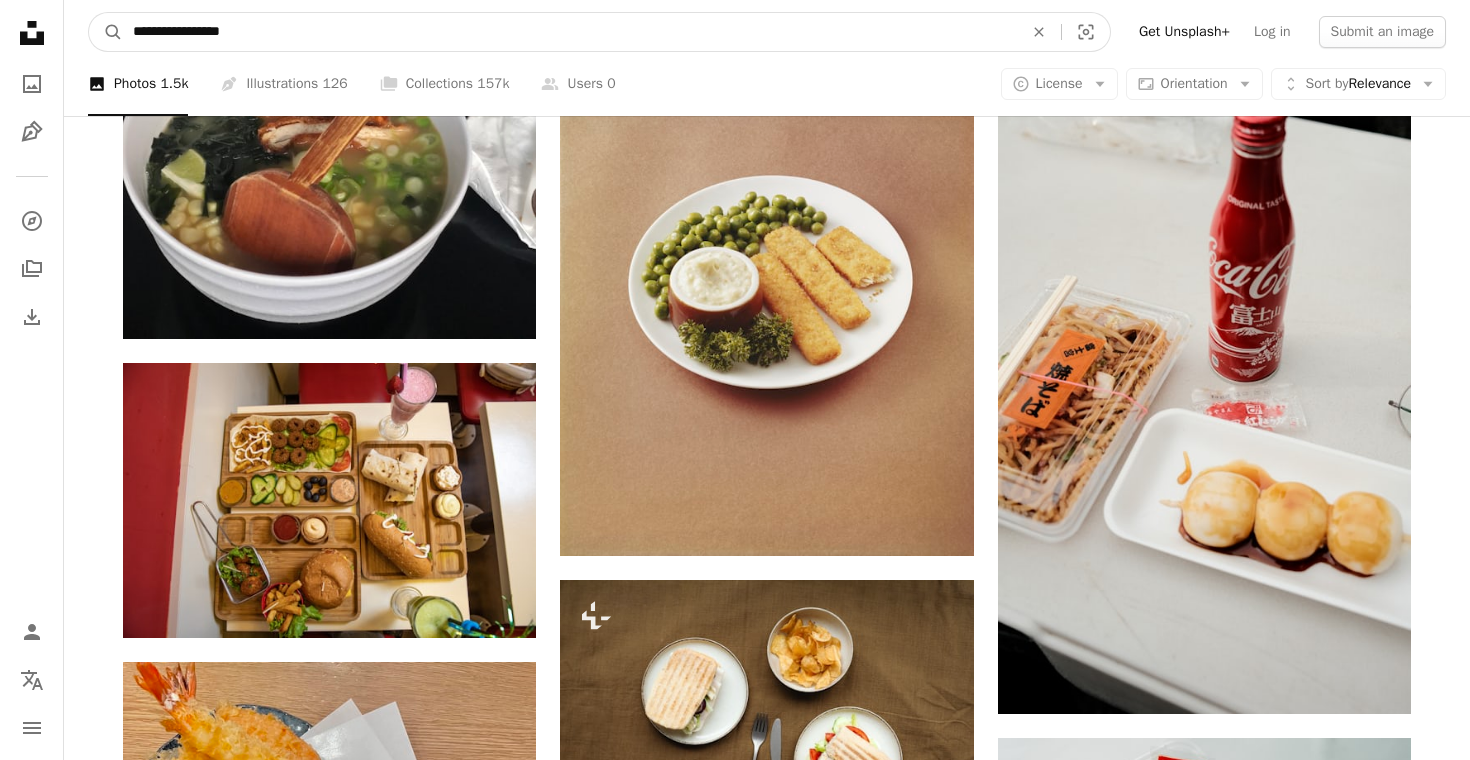 drag, startPoint x: 338, startPoint y: 33, endPoint x: 0, endPoint y: -23, distance: 342.60764 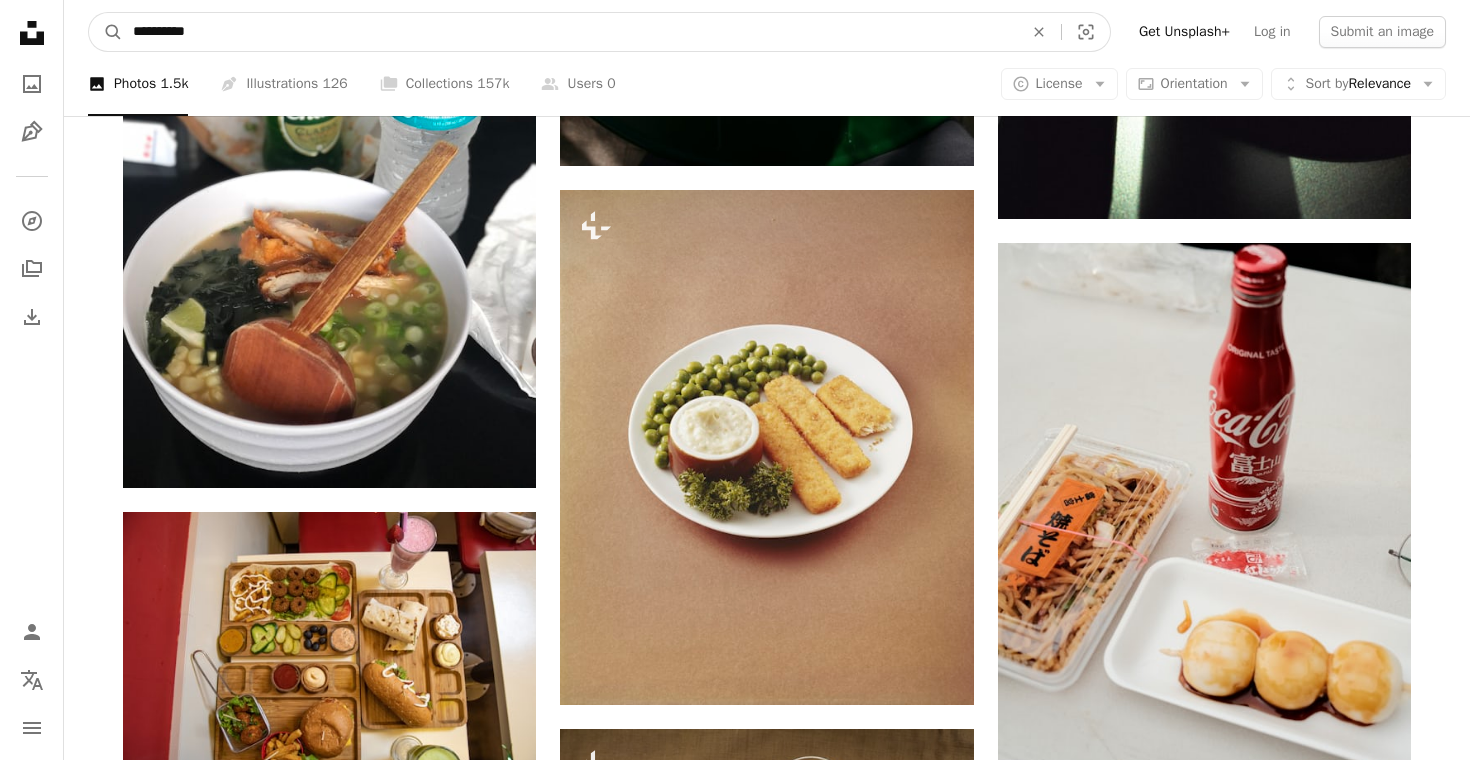 type on "**********" 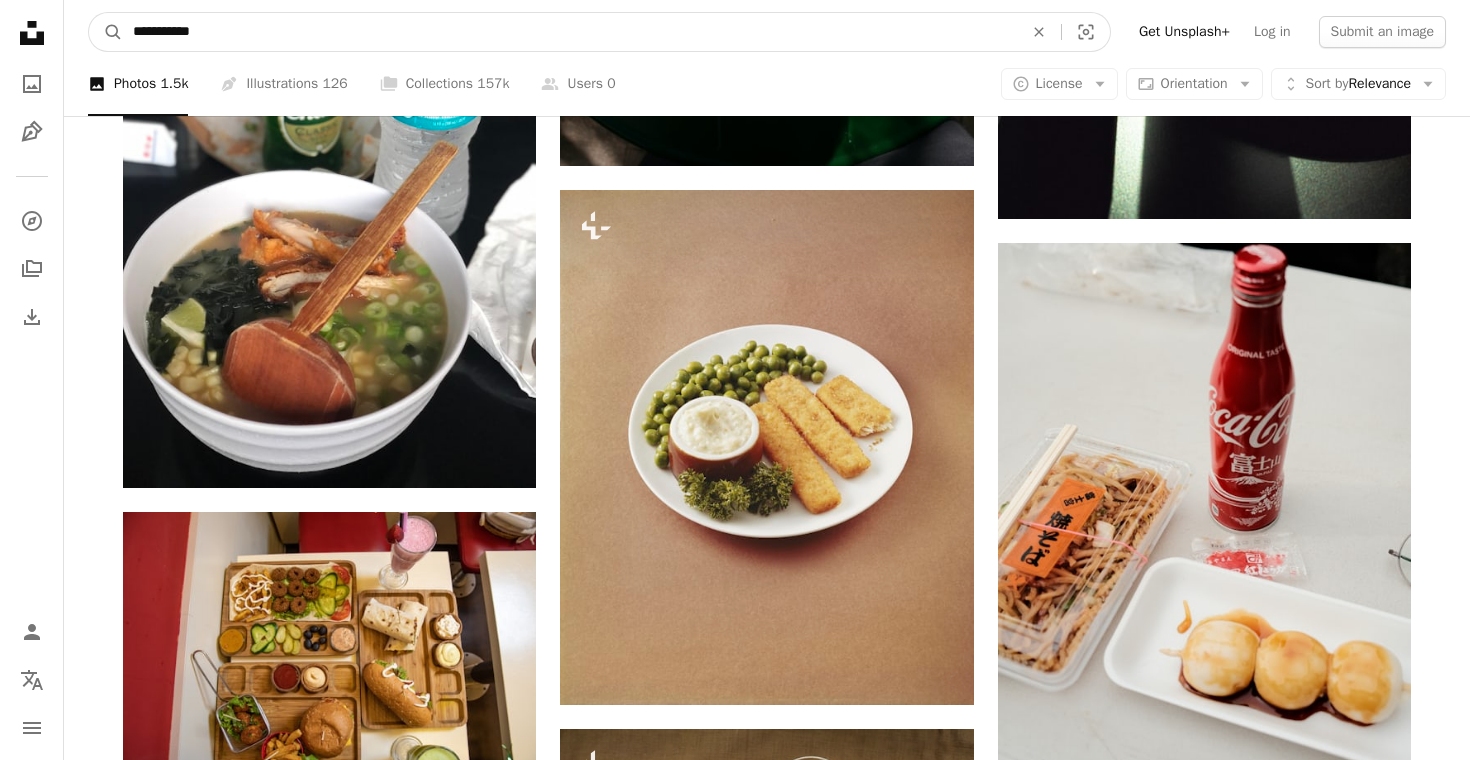 click on "A magnifying glass" at bounding box center [106, 32] 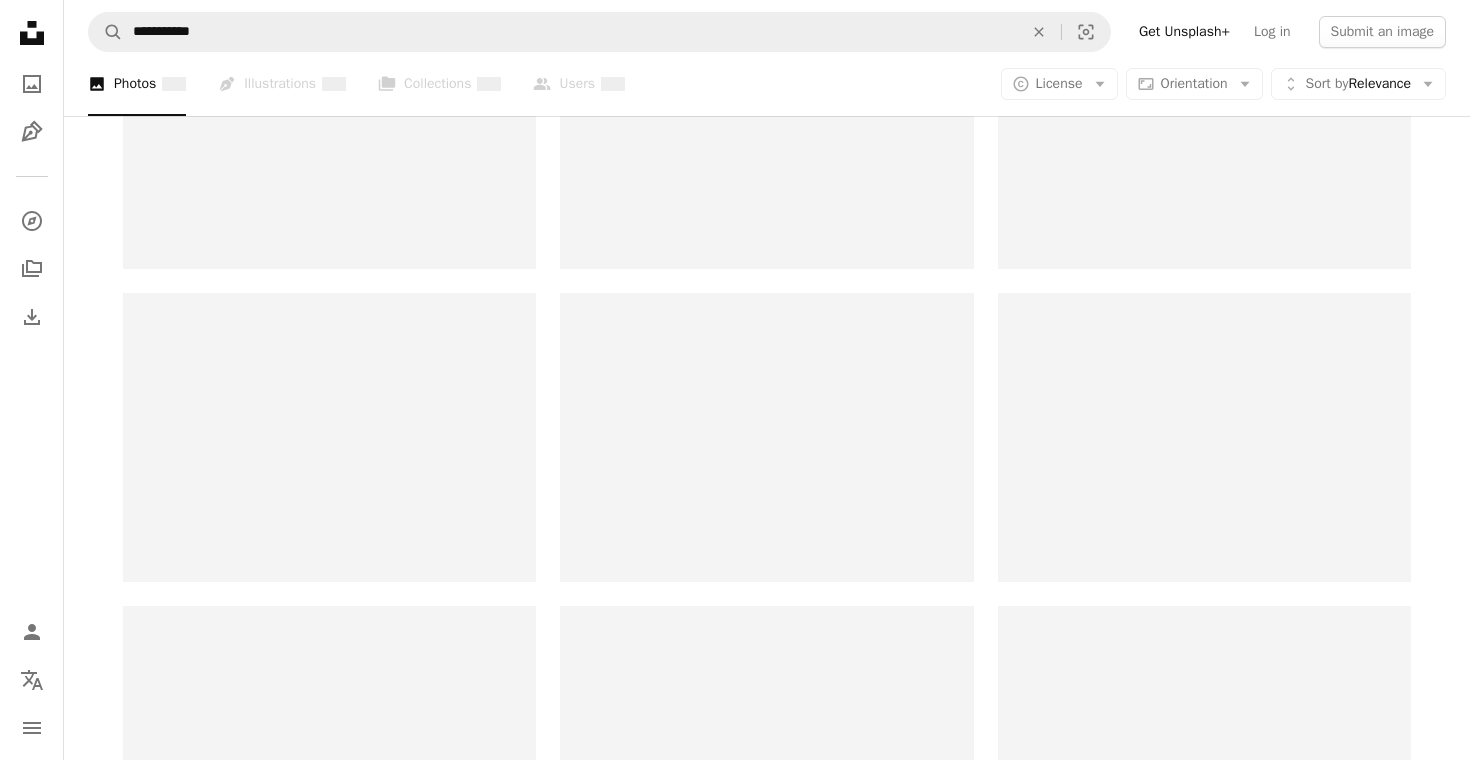 scroll, scrollTop: 0, scrollLeft: 0, axis: both 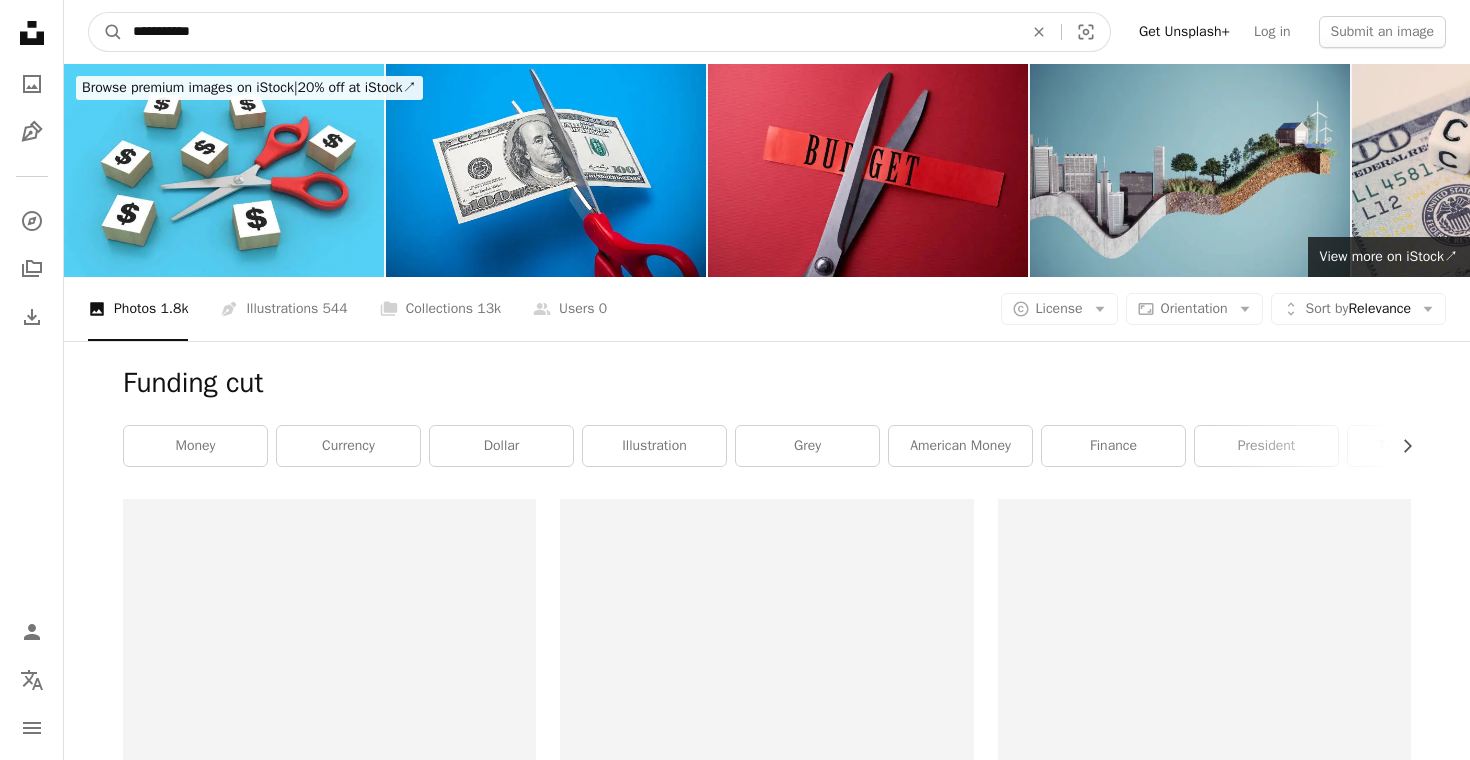 click on "**********" at bounding box center [570, 32] 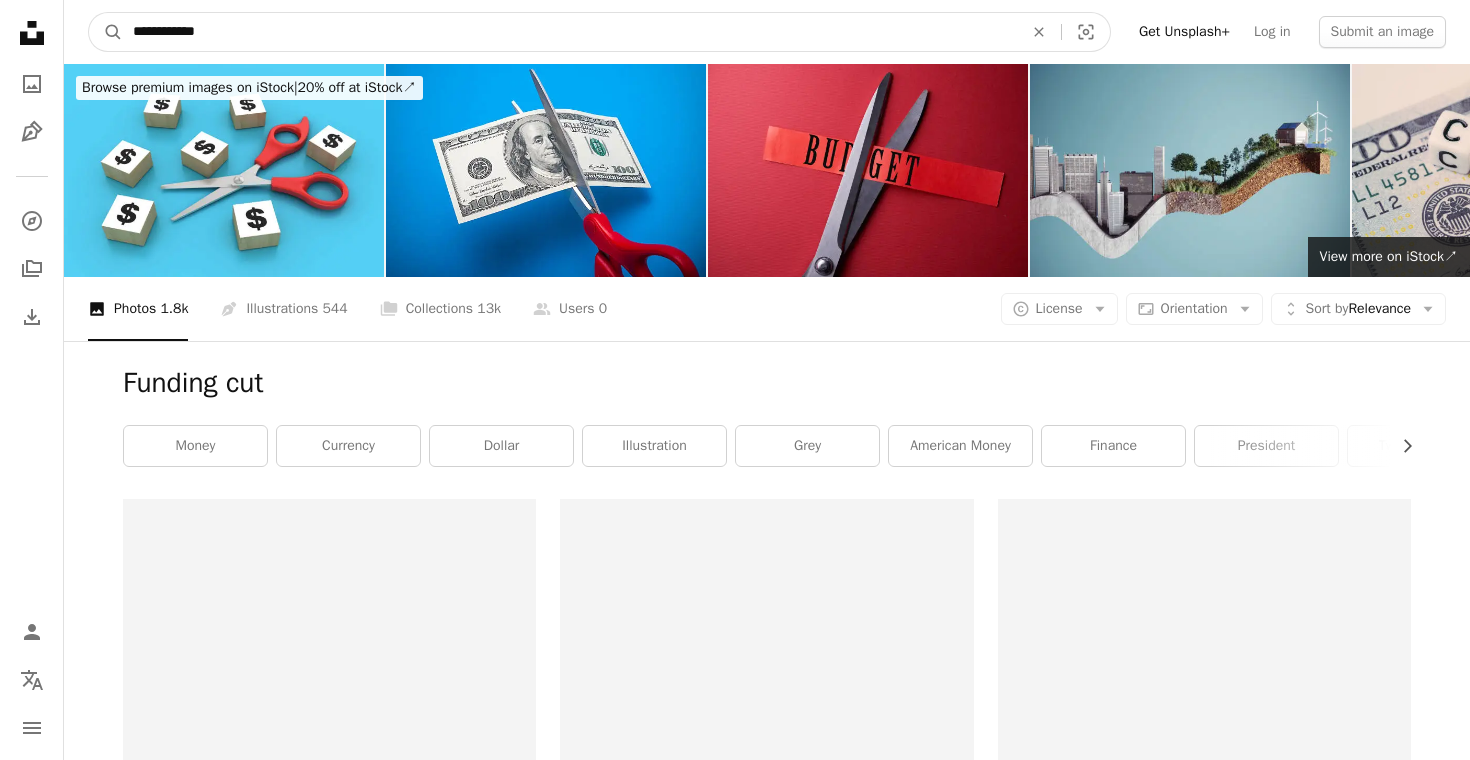 click on "A magnifying glass" at bounding box center (106, 32) 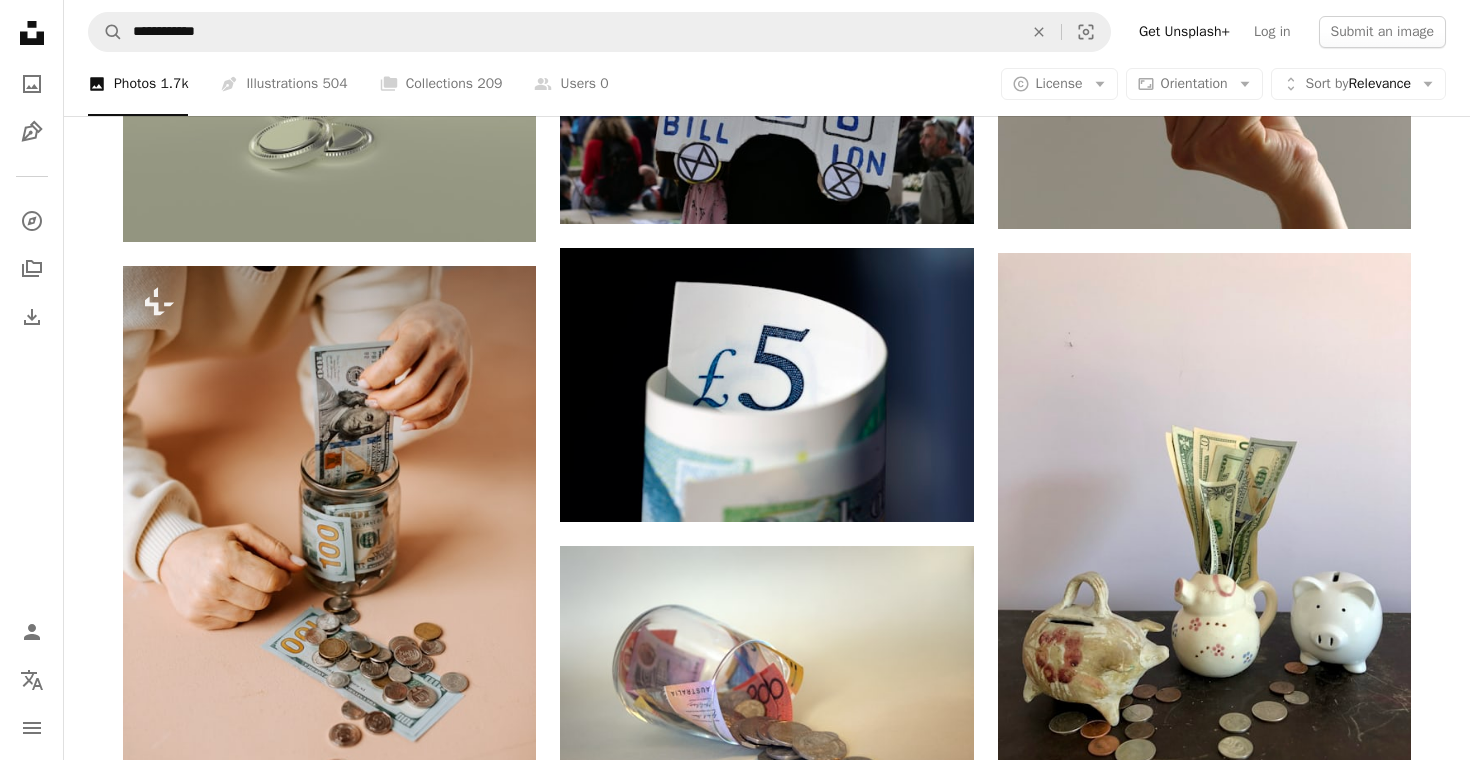 scroll, scrollTop: 2773, scrollLeft: 0, axis: vertical 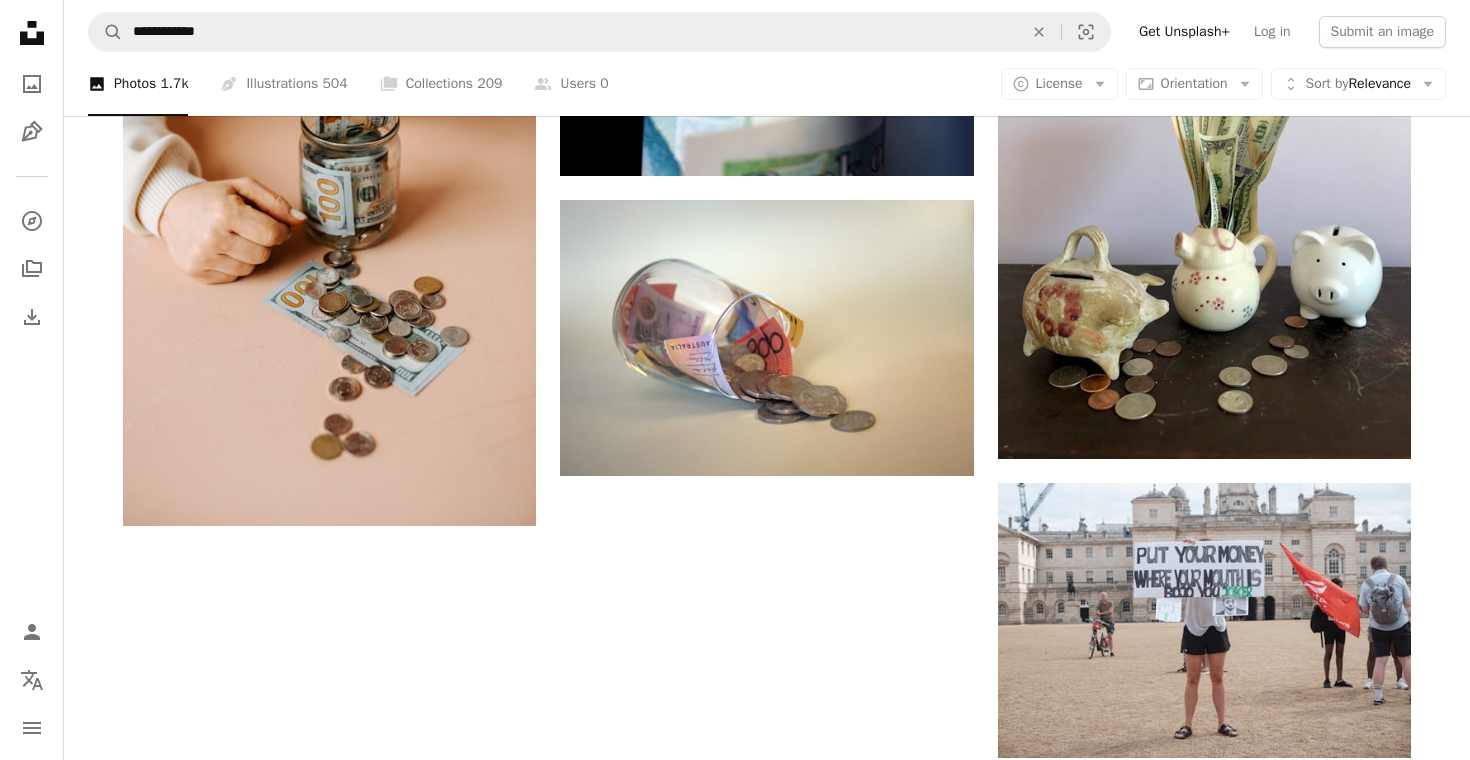 click on "Load more" at bounding box center [767, 1138] 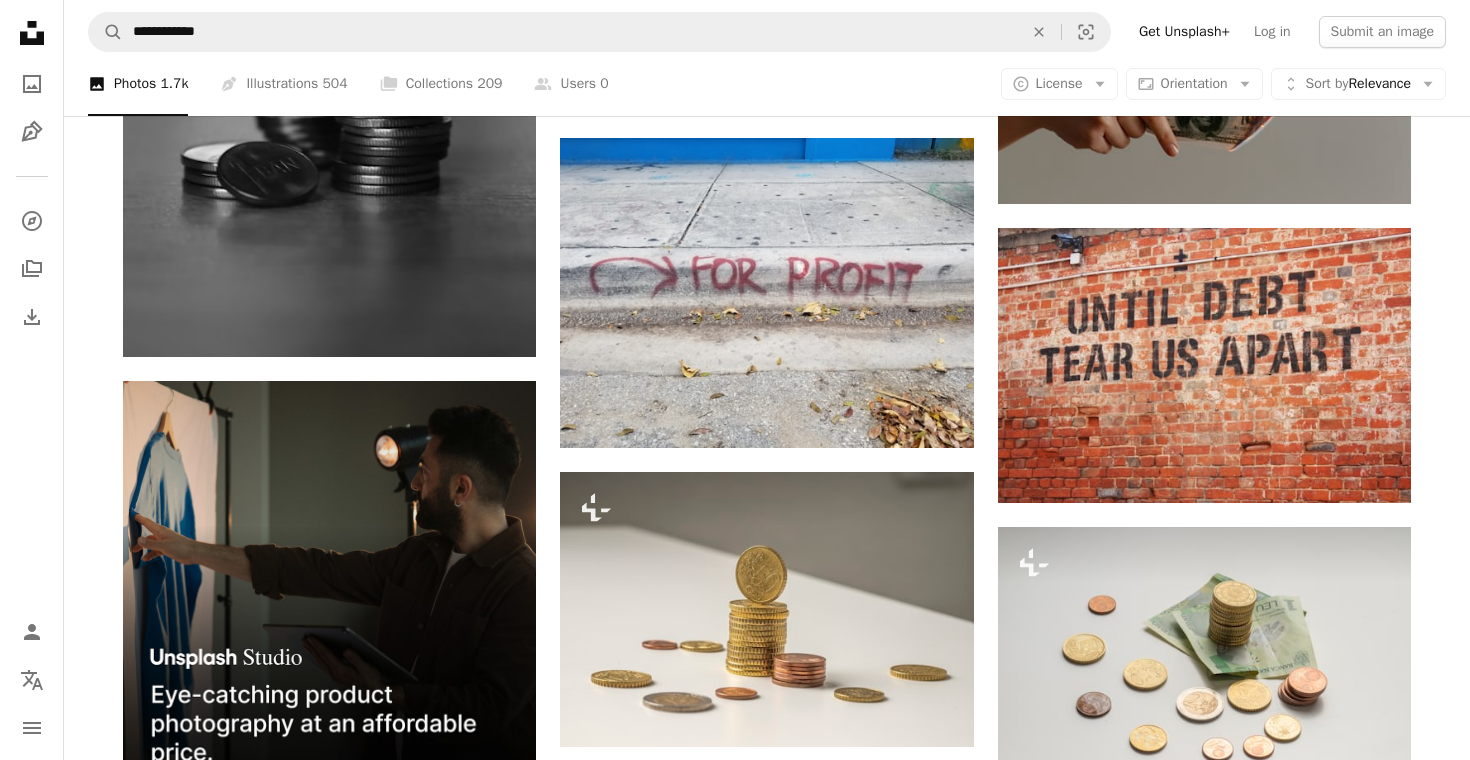scroll, scrollTop: 4856, scrollLeft: 0, axis: vertical 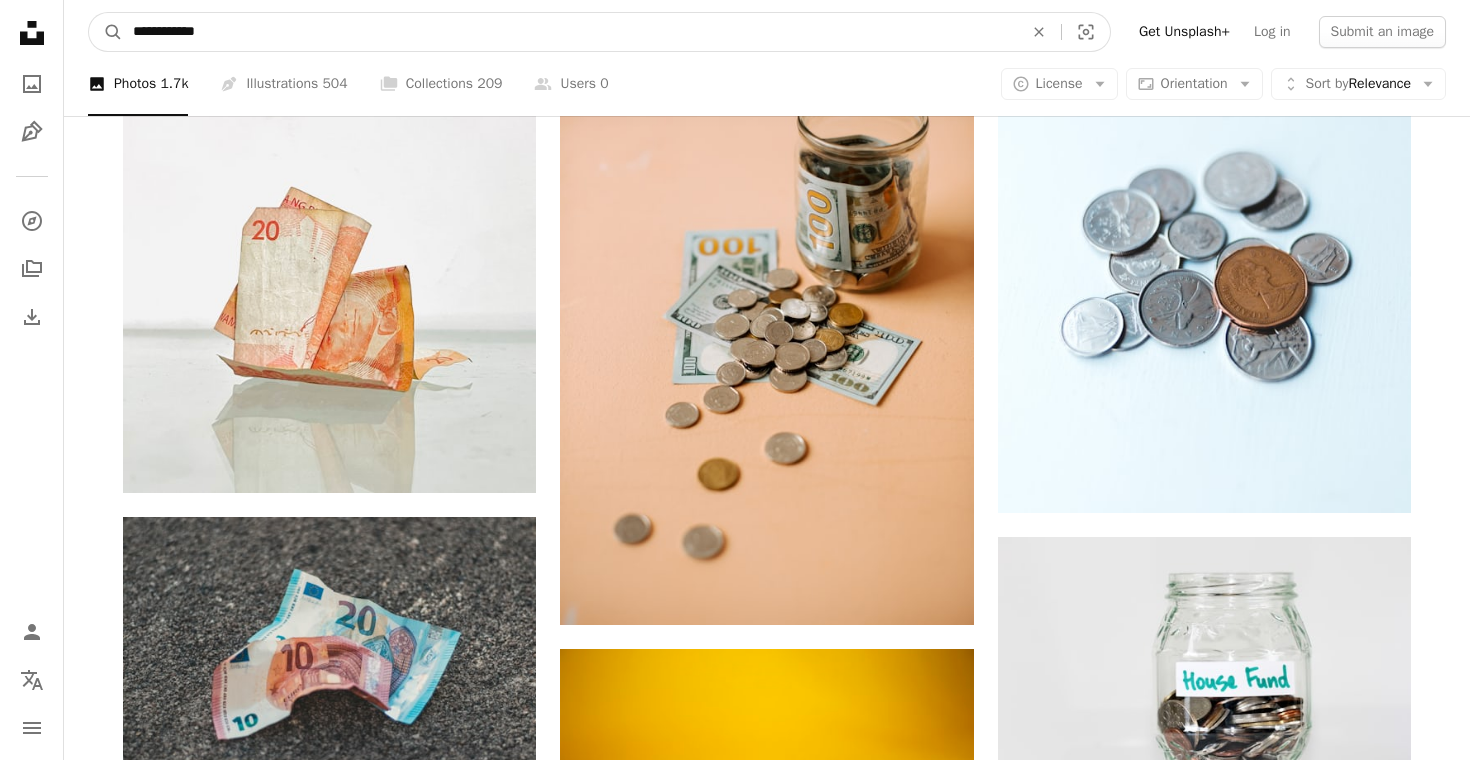 drag, startPoint x: 312, startPoint y: 24, endPoint x: 0, endPoint y: -48, distance: 320.19995 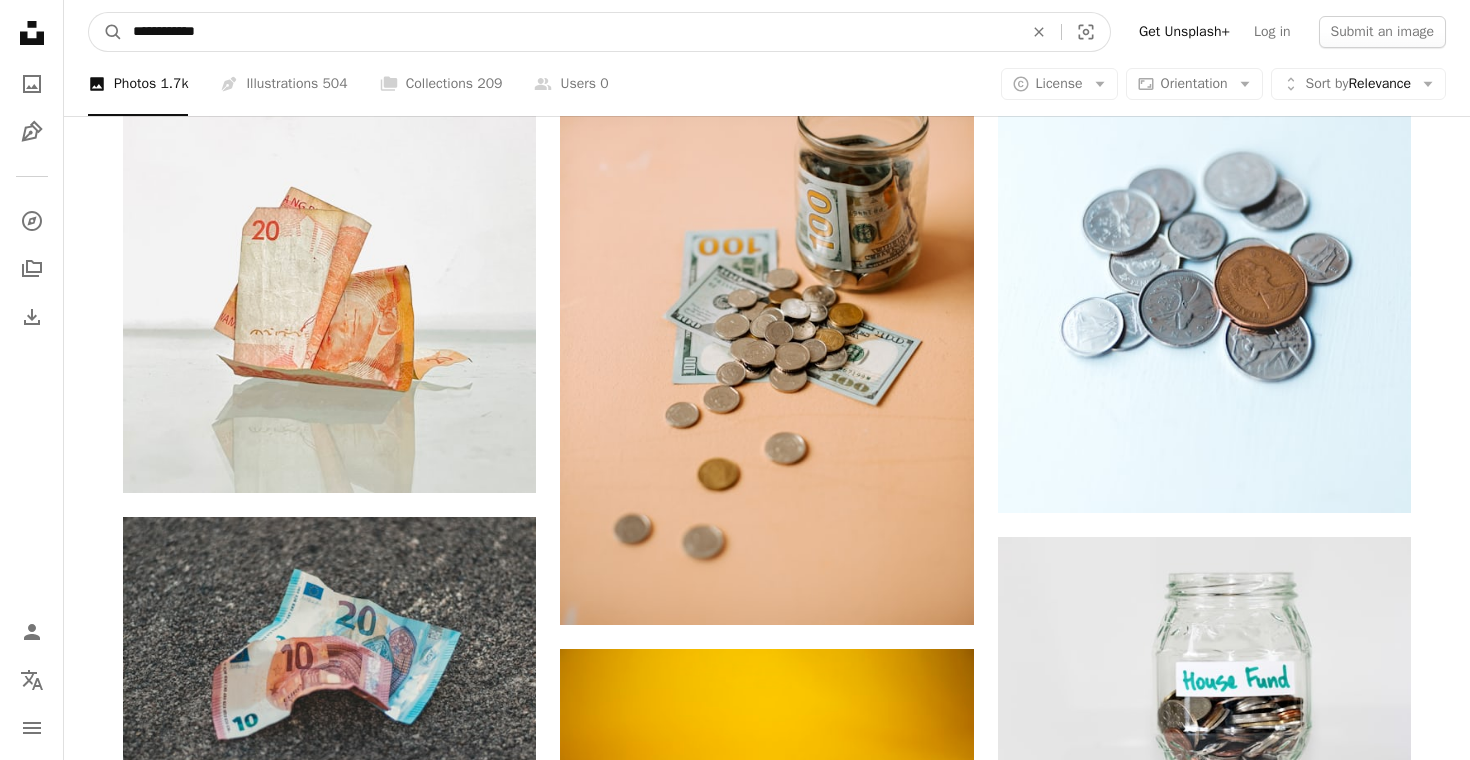 click on "**********" at bounding box center [735, -1346] 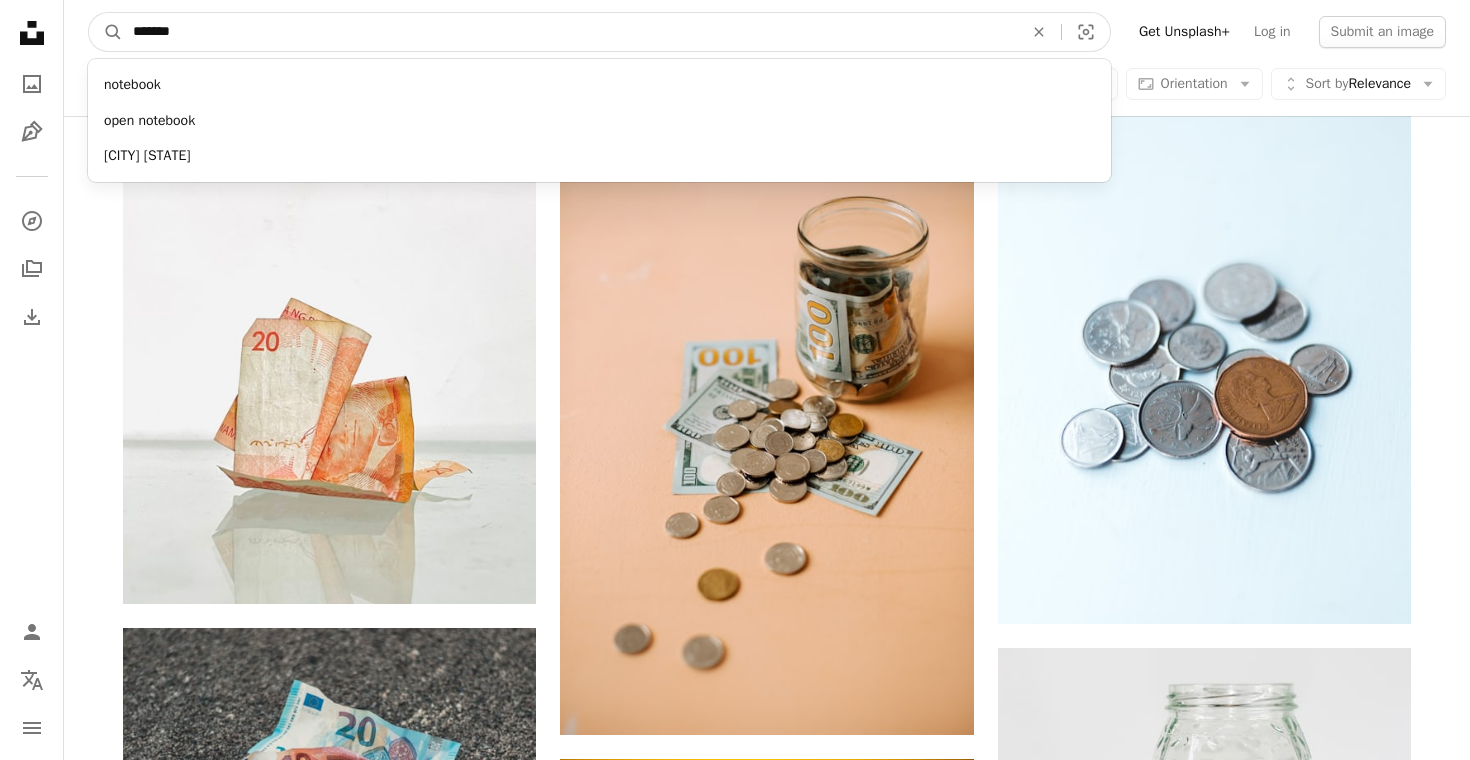 type on "********" 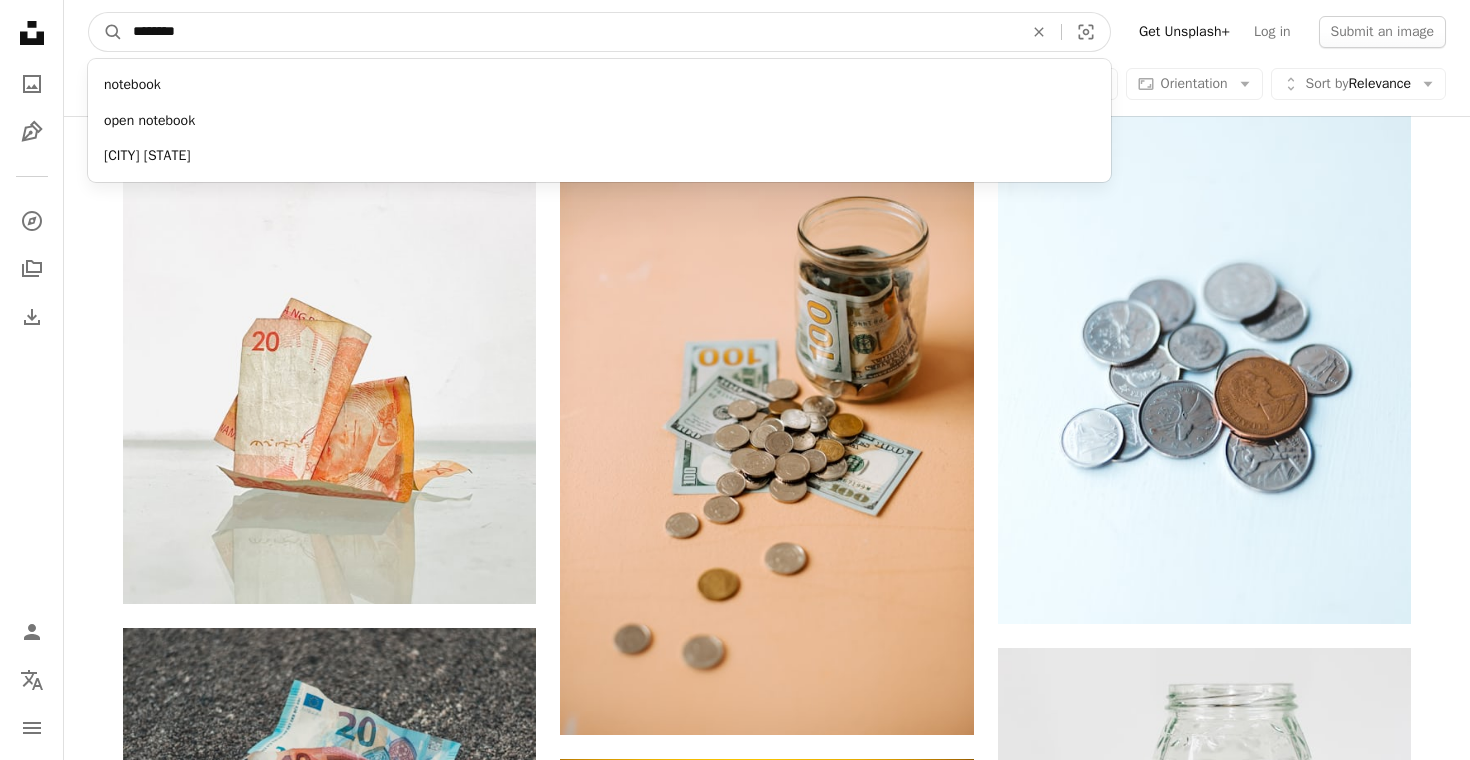 click on "A magnifying glass" at bounding box center [106, 32] 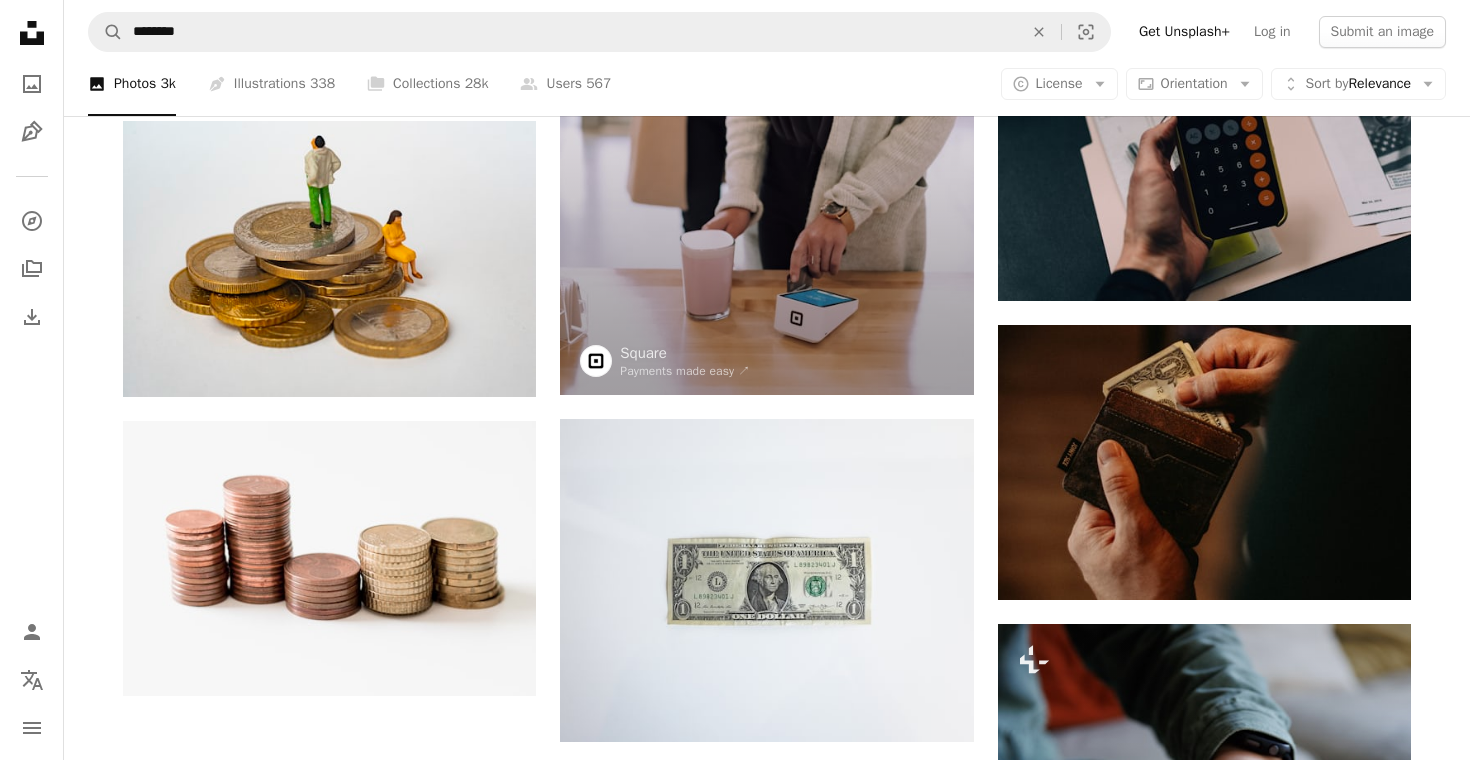 scroll, scrollTop: 2385, scrollLeft: 0, axis: vertical 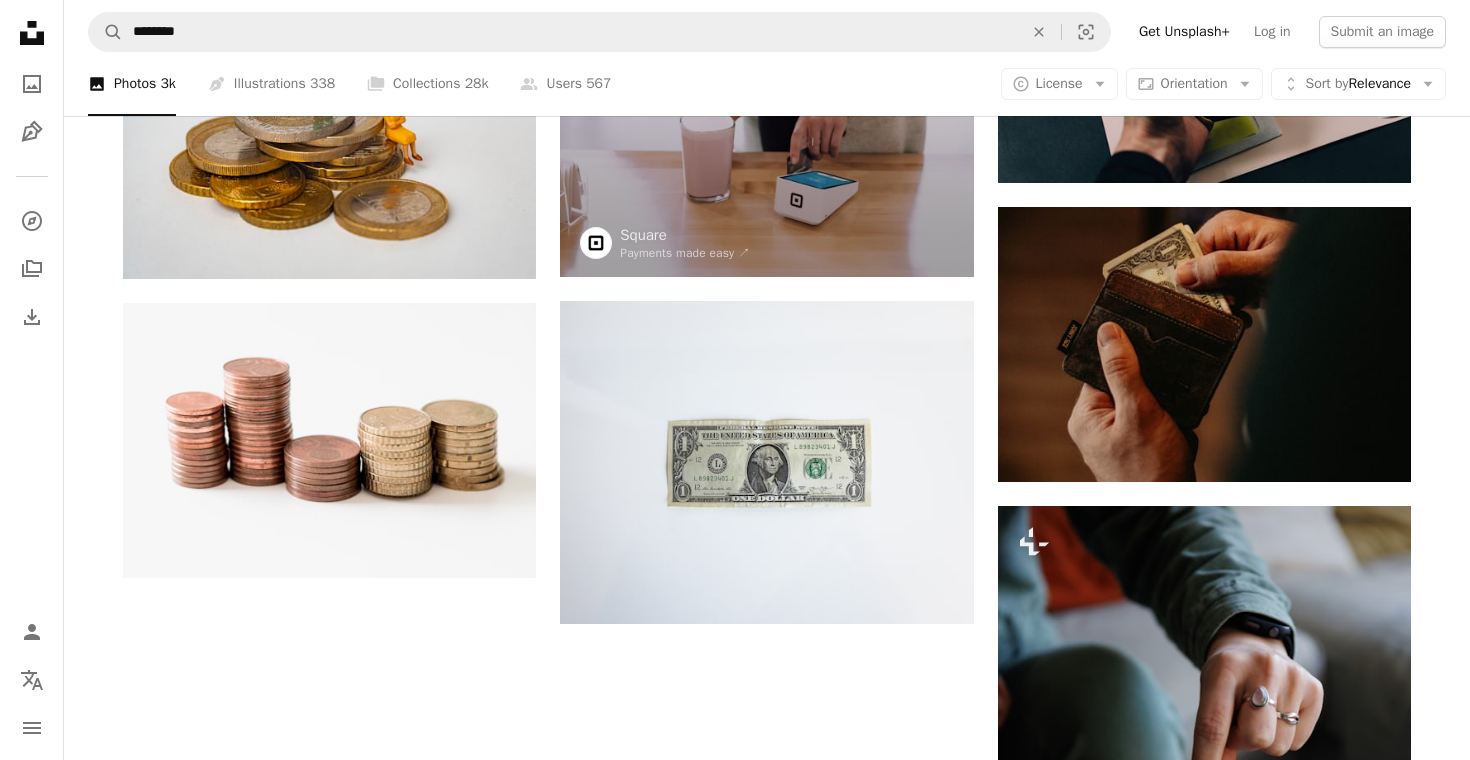 click on "Load more" at bounding box center (767, 1206) 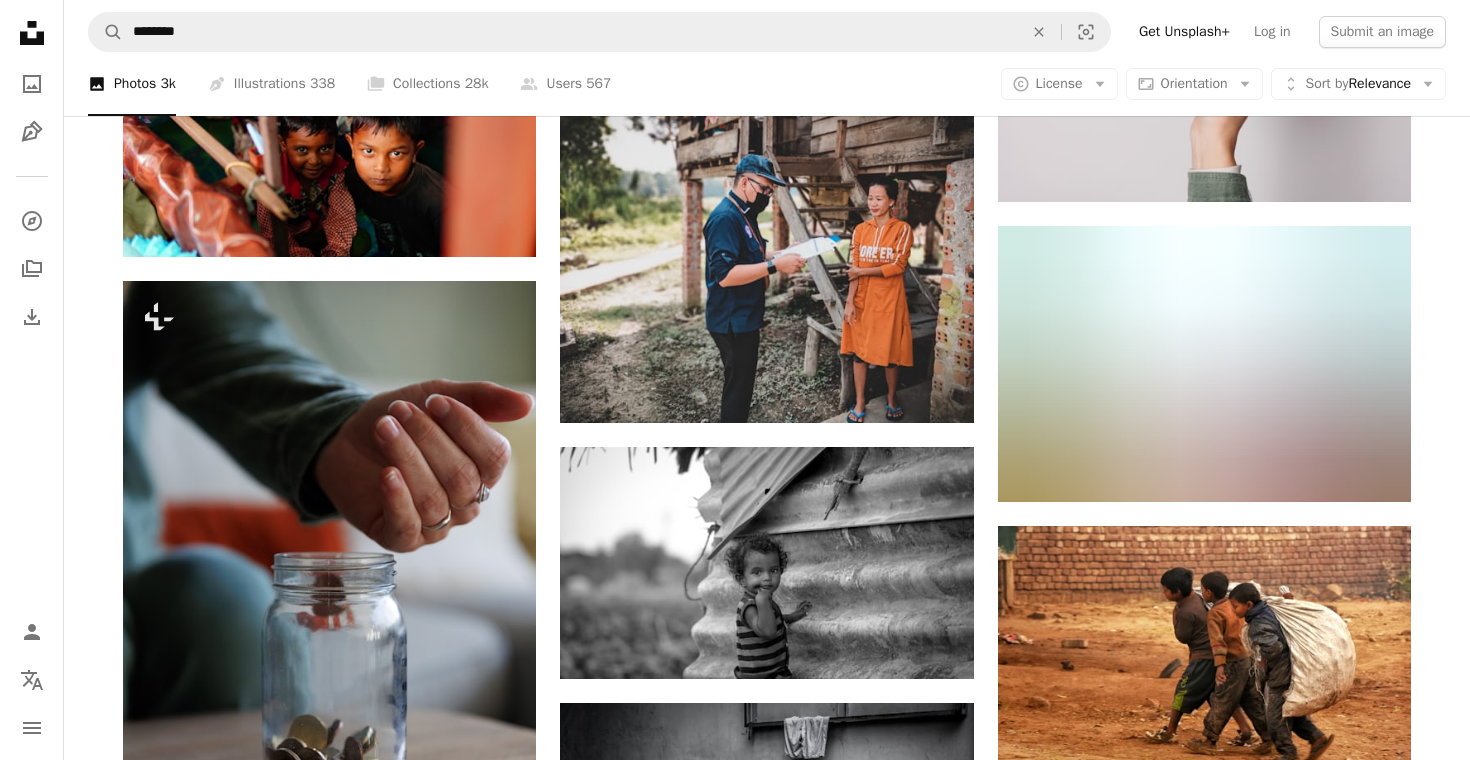 scroll, scrollTop: 5022, scrollLeft: 0, axis: vertical 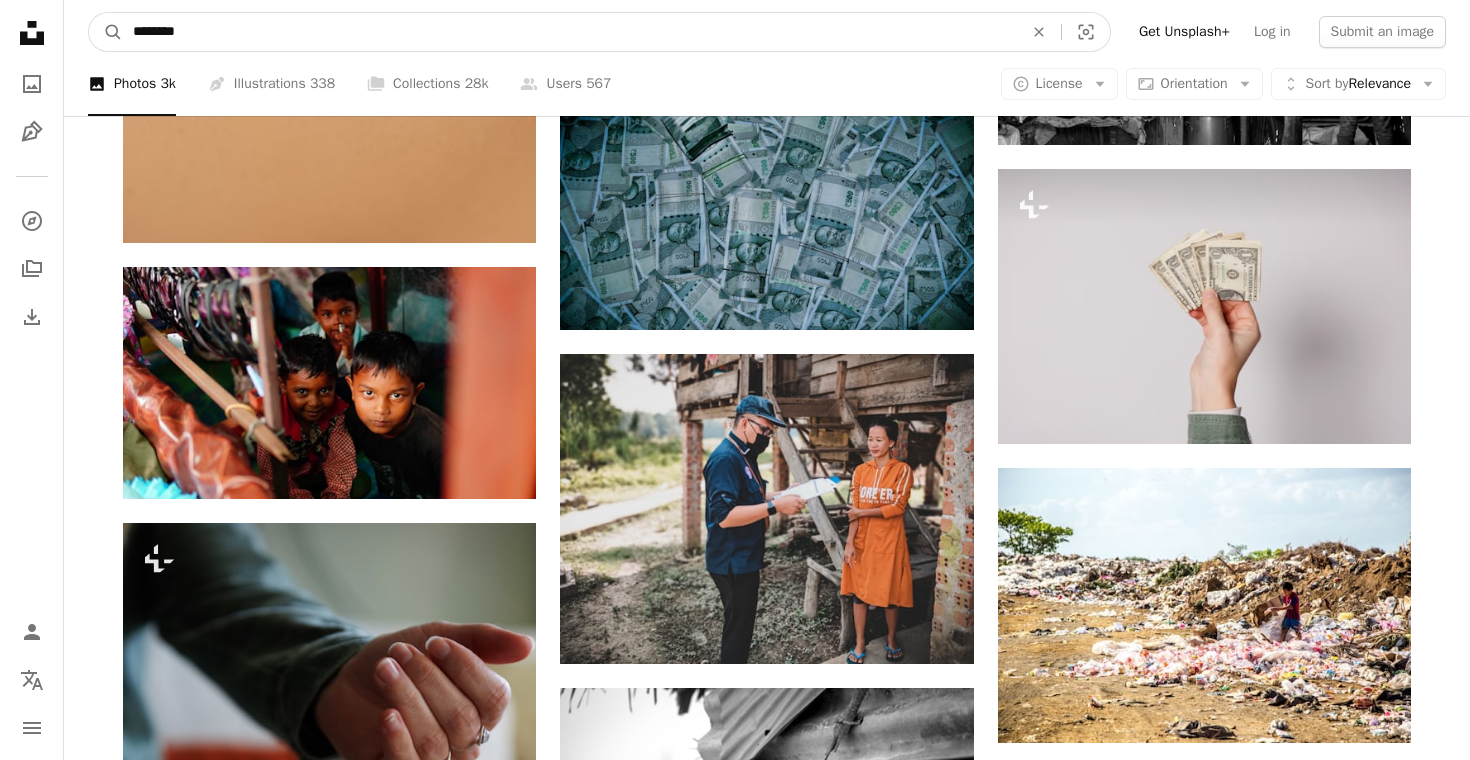 drag, startPoint x: 386, startPoint y: 33, endPoint x: 0, endPoint y: -31, distance: 391.2697 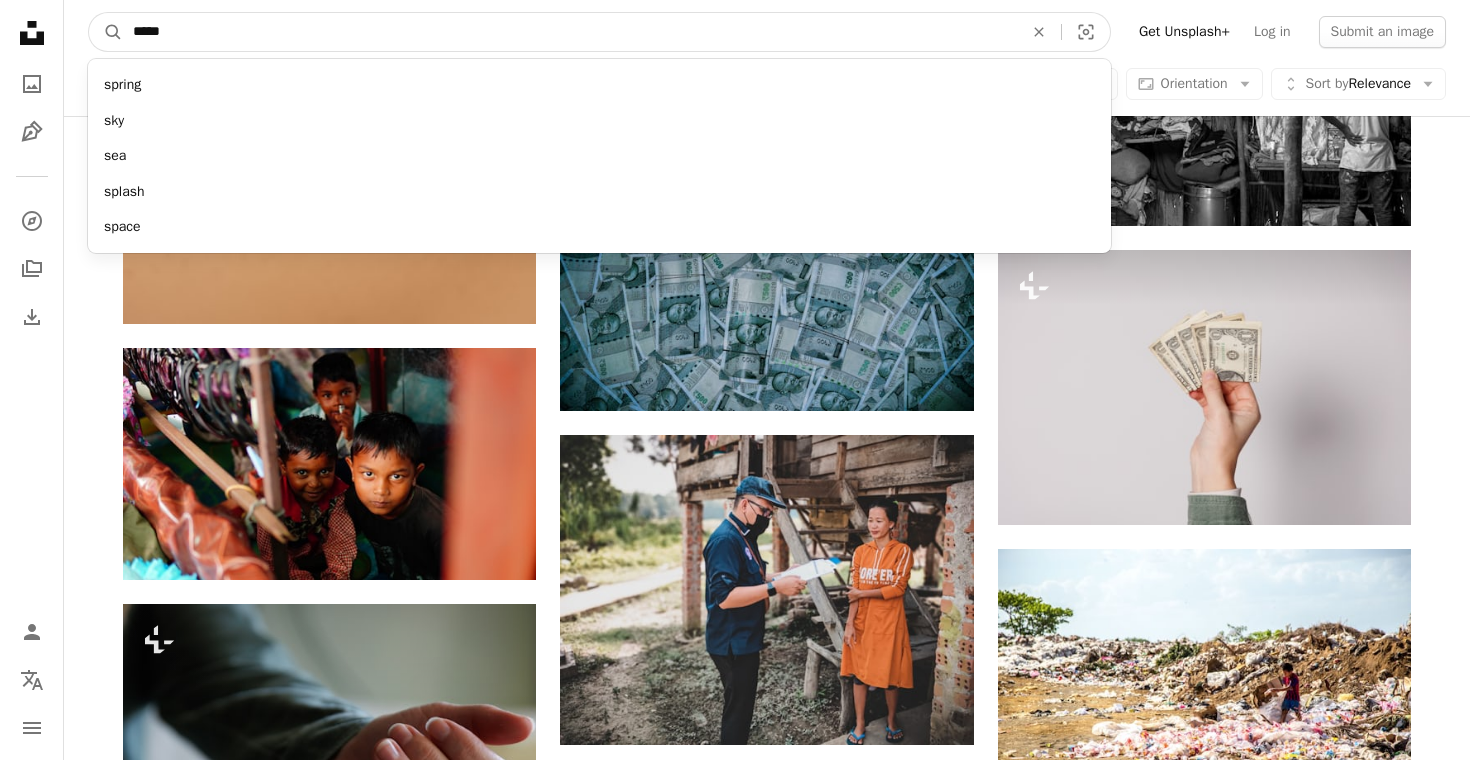 type on "******" 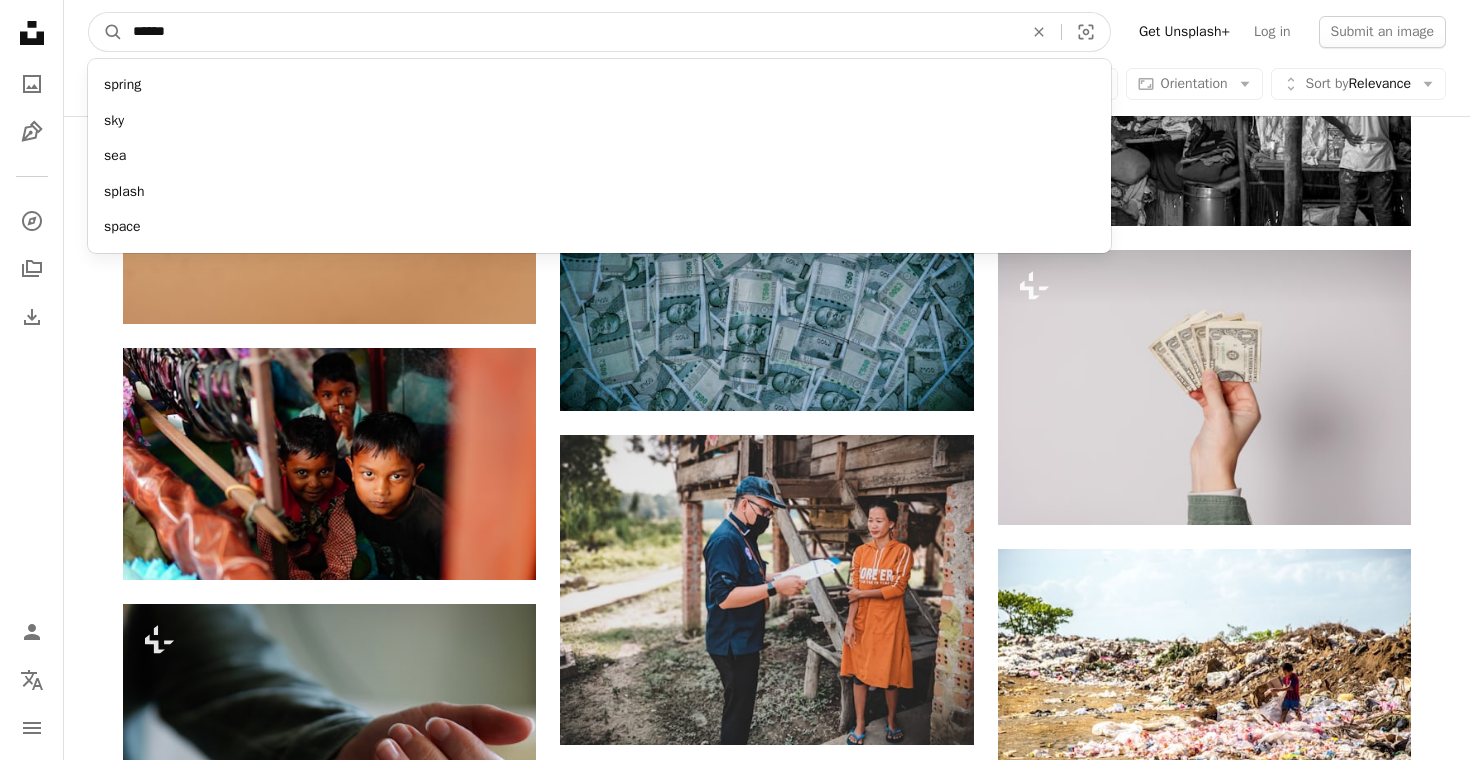 click on "A magnifying glass" at bounding box center [106, 32] 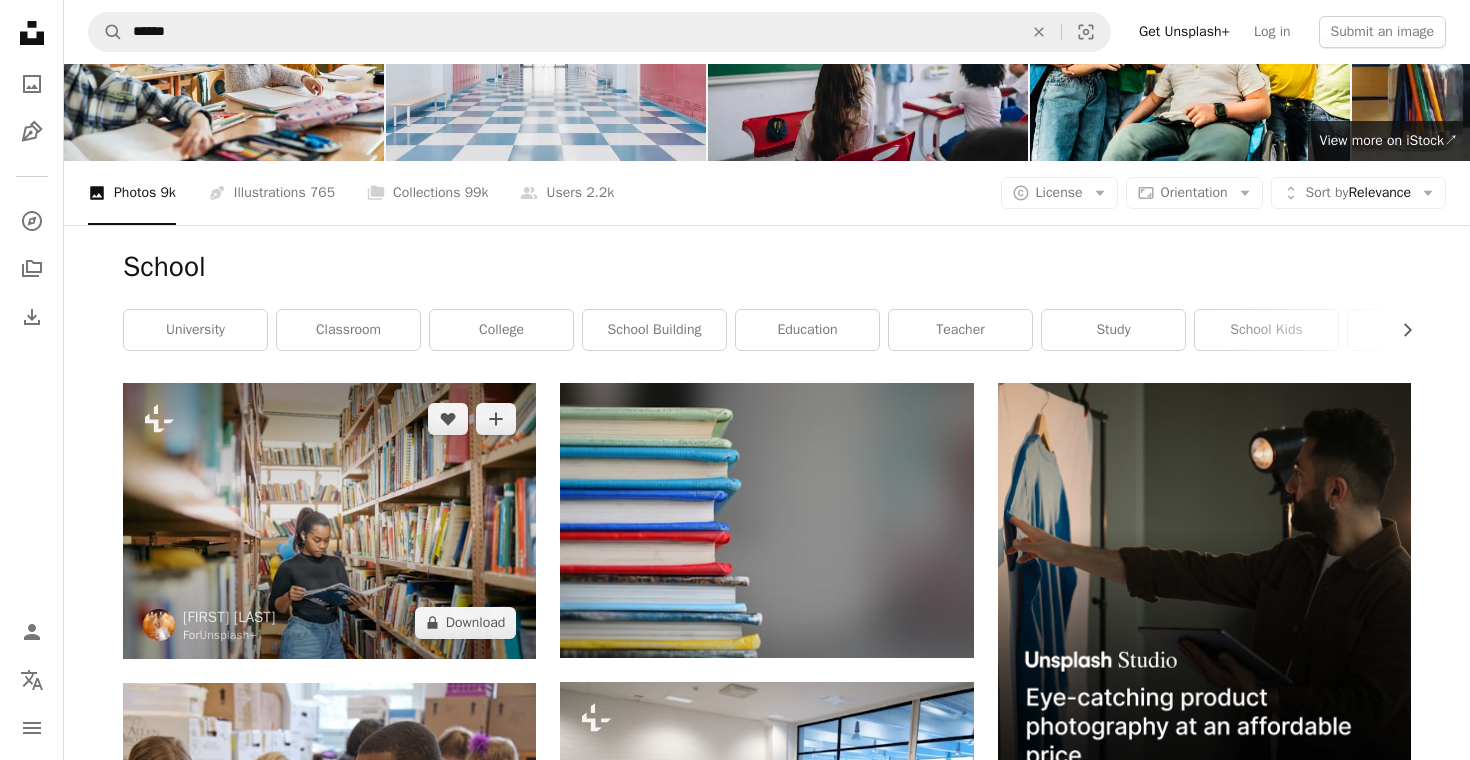 scroll, scrollTop: 122, scrollLeft: 0, axis: vertical 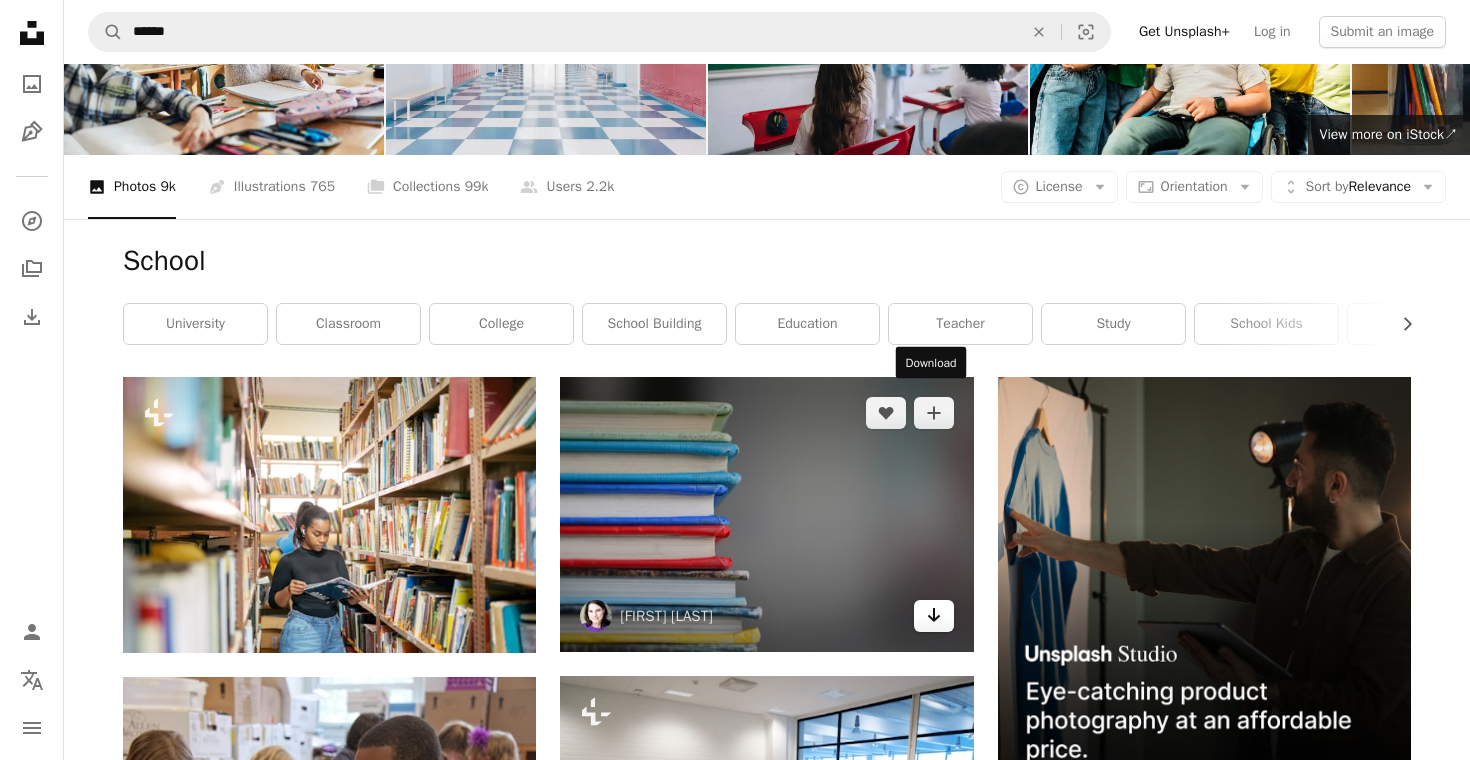 click 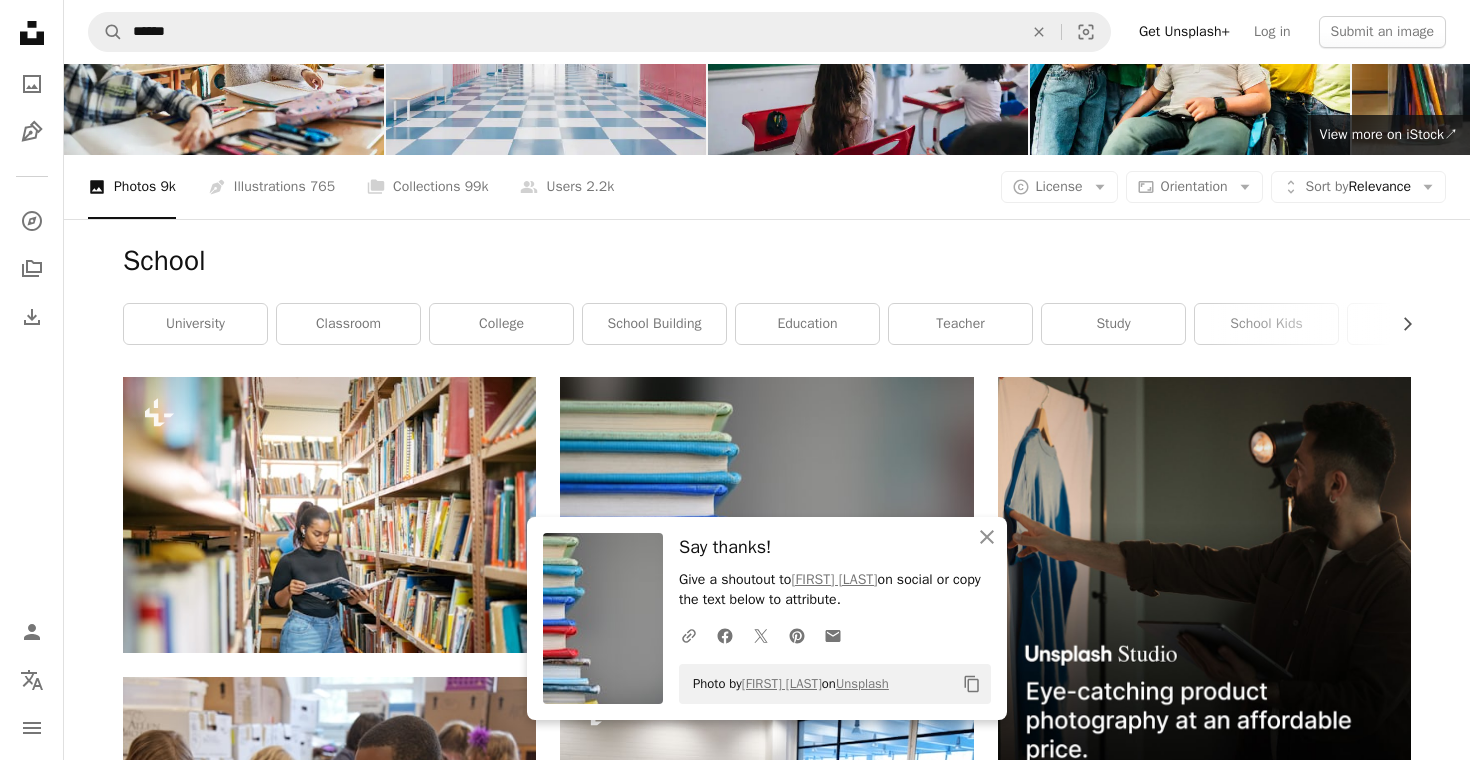 click on "Plus sign for Unsplash+ A heart A plus sign Andy Quezada For Unsplash+ A lock Download A heart A plus sign CDC Arrow pointing down Plus sign for Unsplash+ A heart A plus sign Giulia Squillace For Unsplash+ A lock Download A heart A plus sign Museums Victoria Arrow pointing down A heart A plus sign moren hsu Arrow pointing down Plus sign for Unsplash+ A heart A plus sign A. C. For Unsplash+ A lock Download A heart A plus sign CDC Arrow pointing down A heart A plus sign Kimberly Farmer Arrow pointing down Plus sign for Unsplash+ A heart A plus sign Kübra Arslaner For Unsplash+ A lock Download A heart A plus sign Agence Olloweb Arrow pointing down A heart A plus sign Feliphe Schiarolli Available for hire A checkmark inside of a circle Arrow pointing down A heart A plus sign Kelli Tungay Arrow pointing down A heart A plus sign kyo azuma Arrow pointing down A heart A plus sign Jeffrey Hamilton Available for hire A checkmark inside of a circle Arrow pointing down The best in on-brand content creation A heart" at bounding box center [767, 1675] 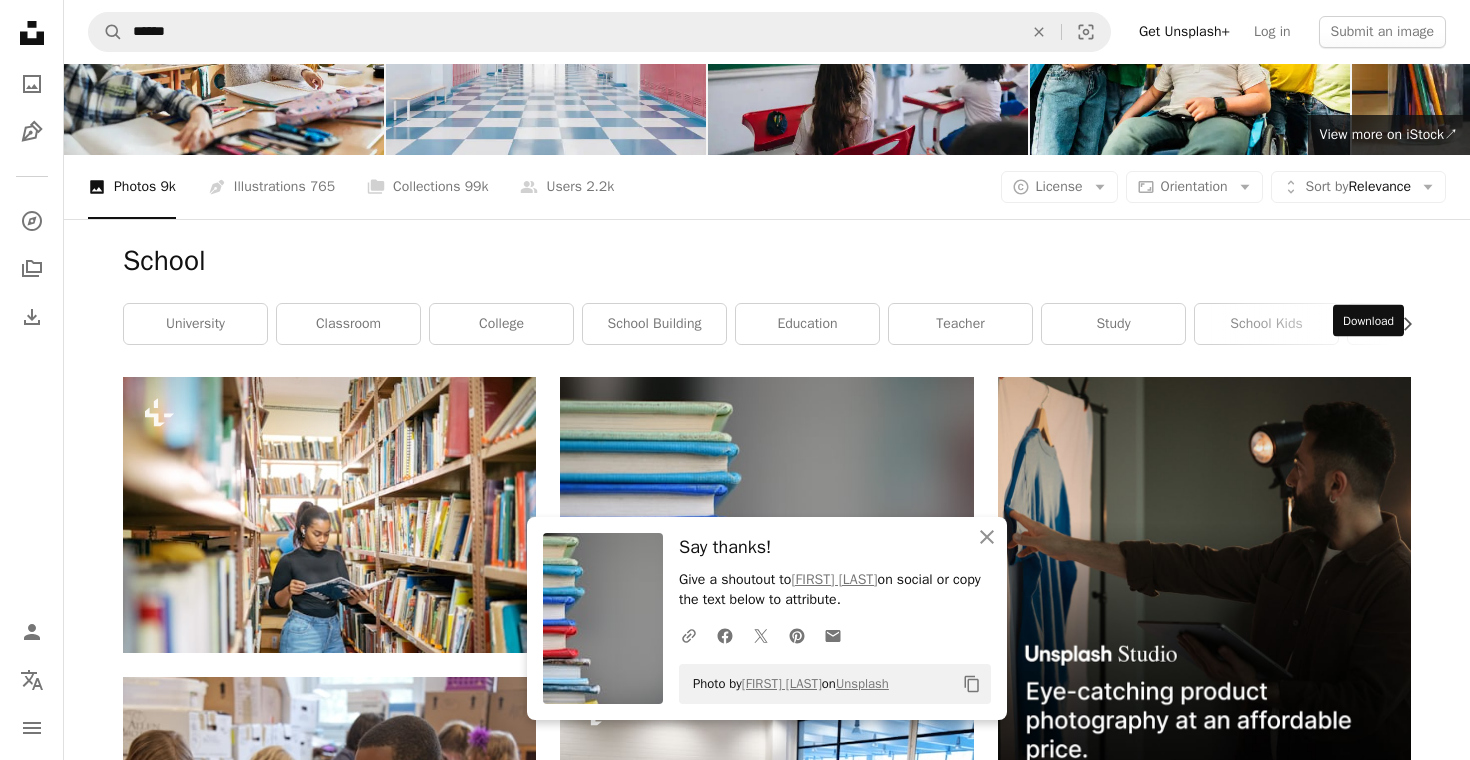 click 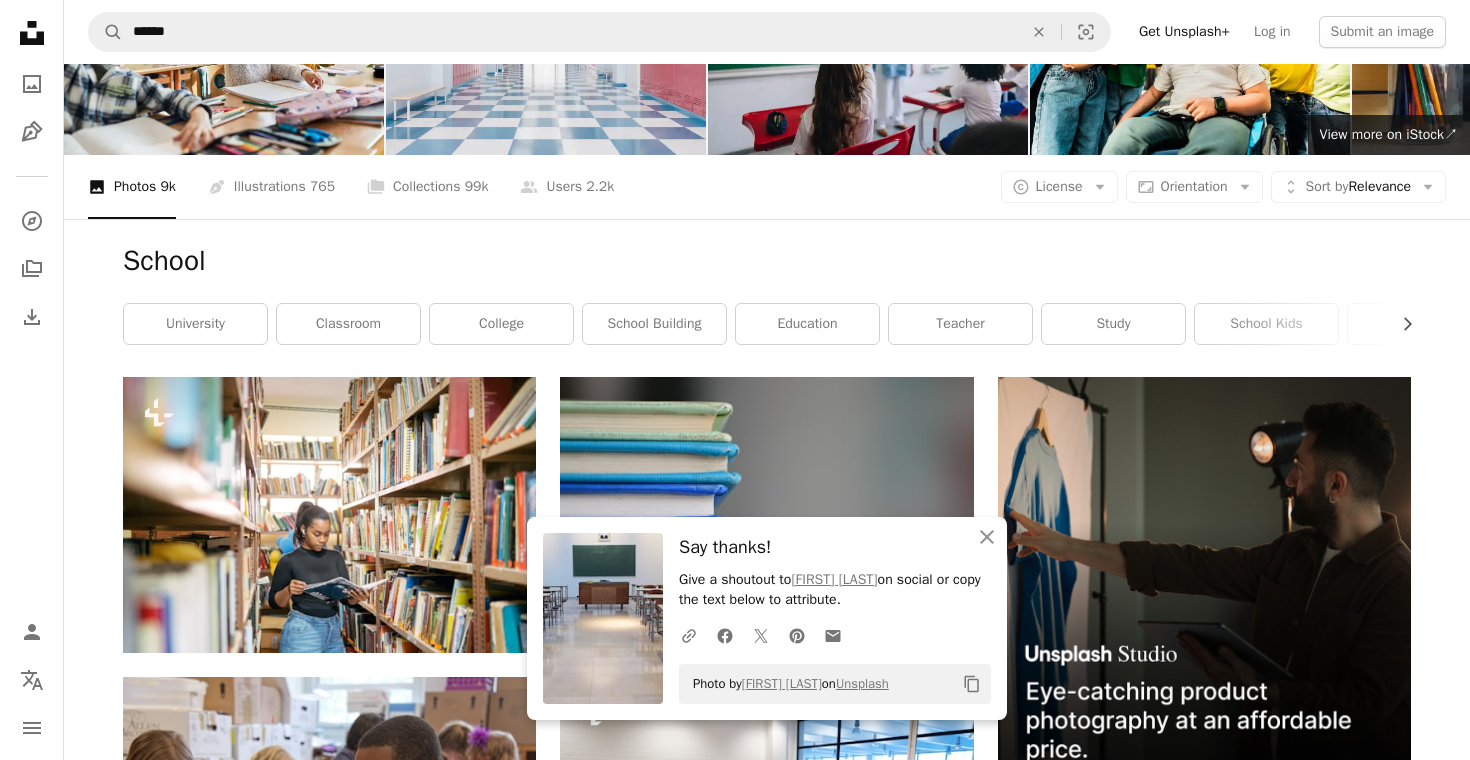 click on "Plus sign for Unsplash+ A heart A plus sign Andy Quezada For Unsplash+ A lock Download A heart A plus sign CDC Arrow pointing down Plus sign for Unsplash+ A heart A plus sign Giulia Squillace For Unsplash+ A lock Download A heart A plus sign Museums Victoria Arrow pointing down A heart A plus sign moren hsu Arrow pointing down Plus sign for Unsplash+ A heart A plus sign A. C. For Unsplash+ A lock Download A heart A plus sign CDC Arrow pointing down A heart A plus sign Kimberly Farmer Arrow pointing down Plus sign for Unsplash+ A heart A plus sign Kübra Arslaner For Unsplash+ A lock Download A heart A plus sign Agence Olloweb Arrow pointing down A heart A plus sign Feliphe Schiarolli Available for hire A checkmark inside of a circle Arrow pointing down A heart A plus sign Kelli Tungay Arrow pointing down A heart A plus sign kyo azuma Arrow pointing down A heart A plus sign Jeffrey Hamilton Available for hire A checkmark inside of a circle Arrow pointing down The best in on-brand content creation A heart" at bounding box center [767, 1675] 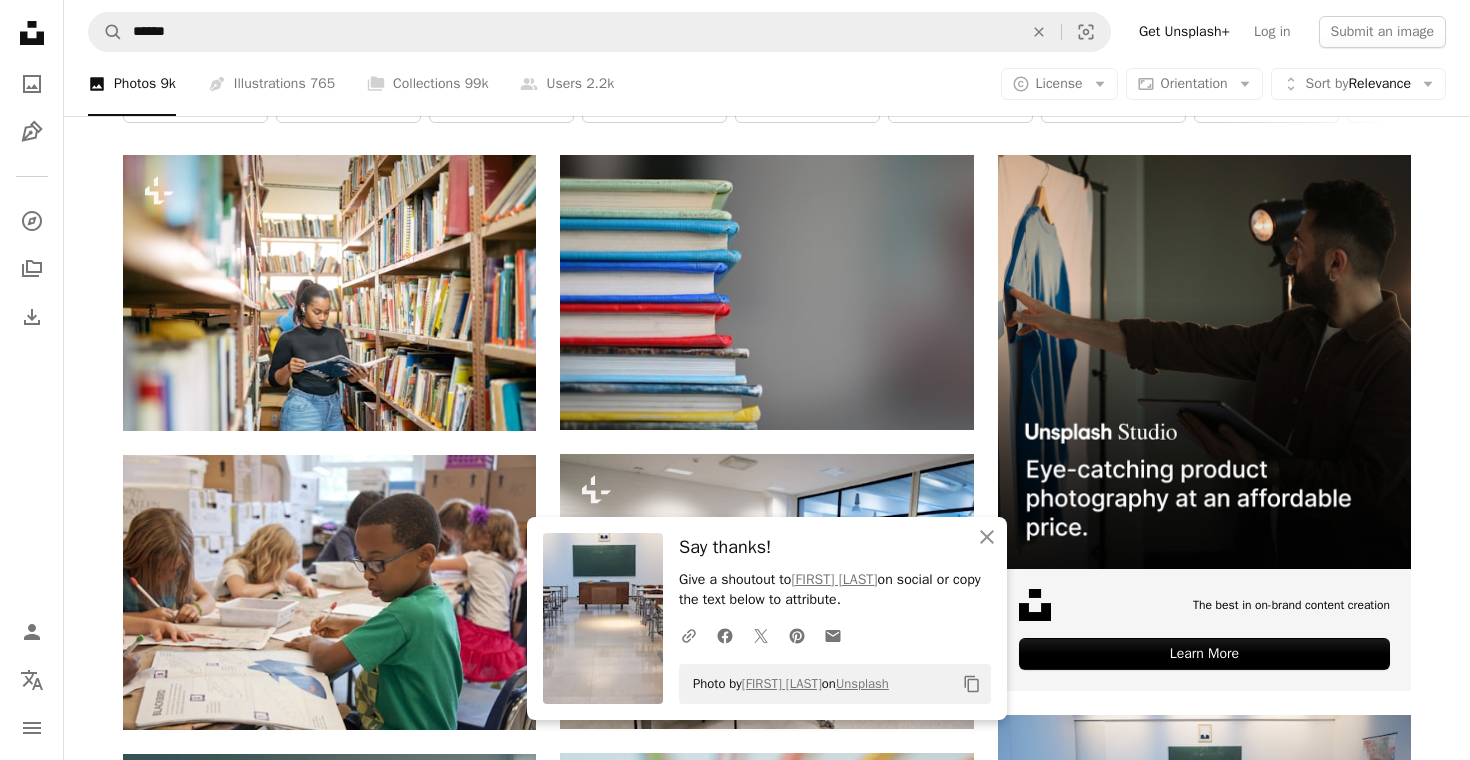 scroll, scrollTop: 471, scrollLeft: 0, axis: vertical 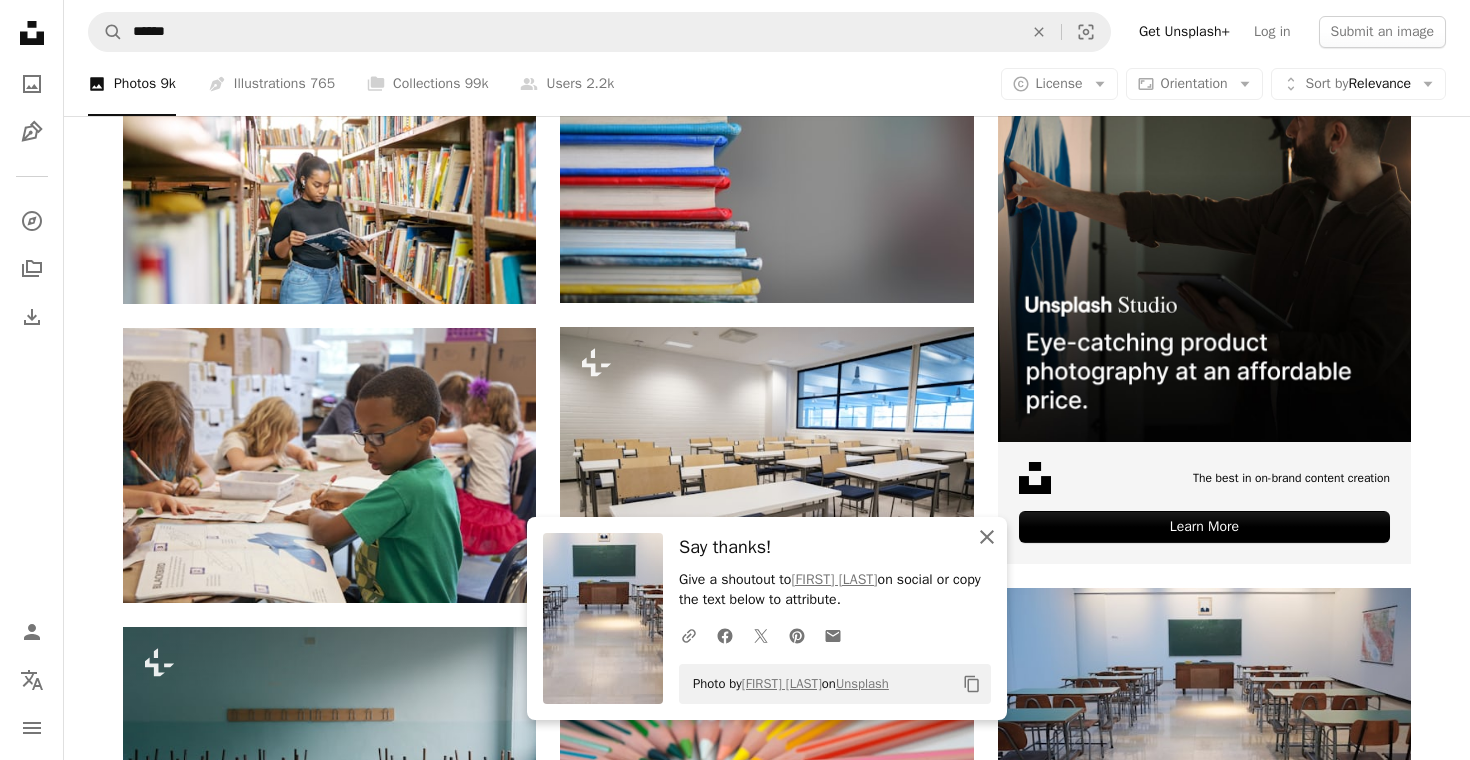 click on "An X shape" 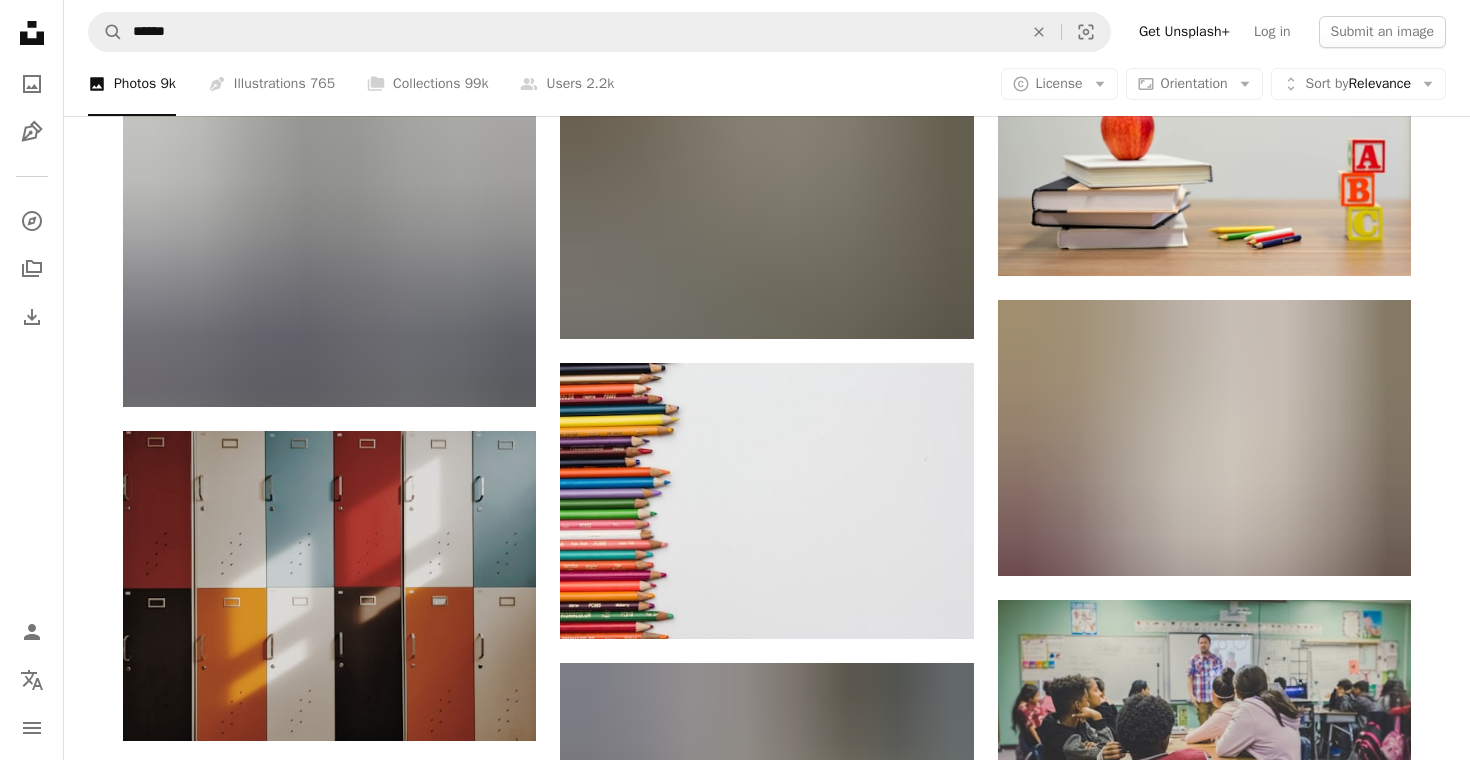 scroll, scrollTop: 1333, scrollLeft: 0, axis: vertical 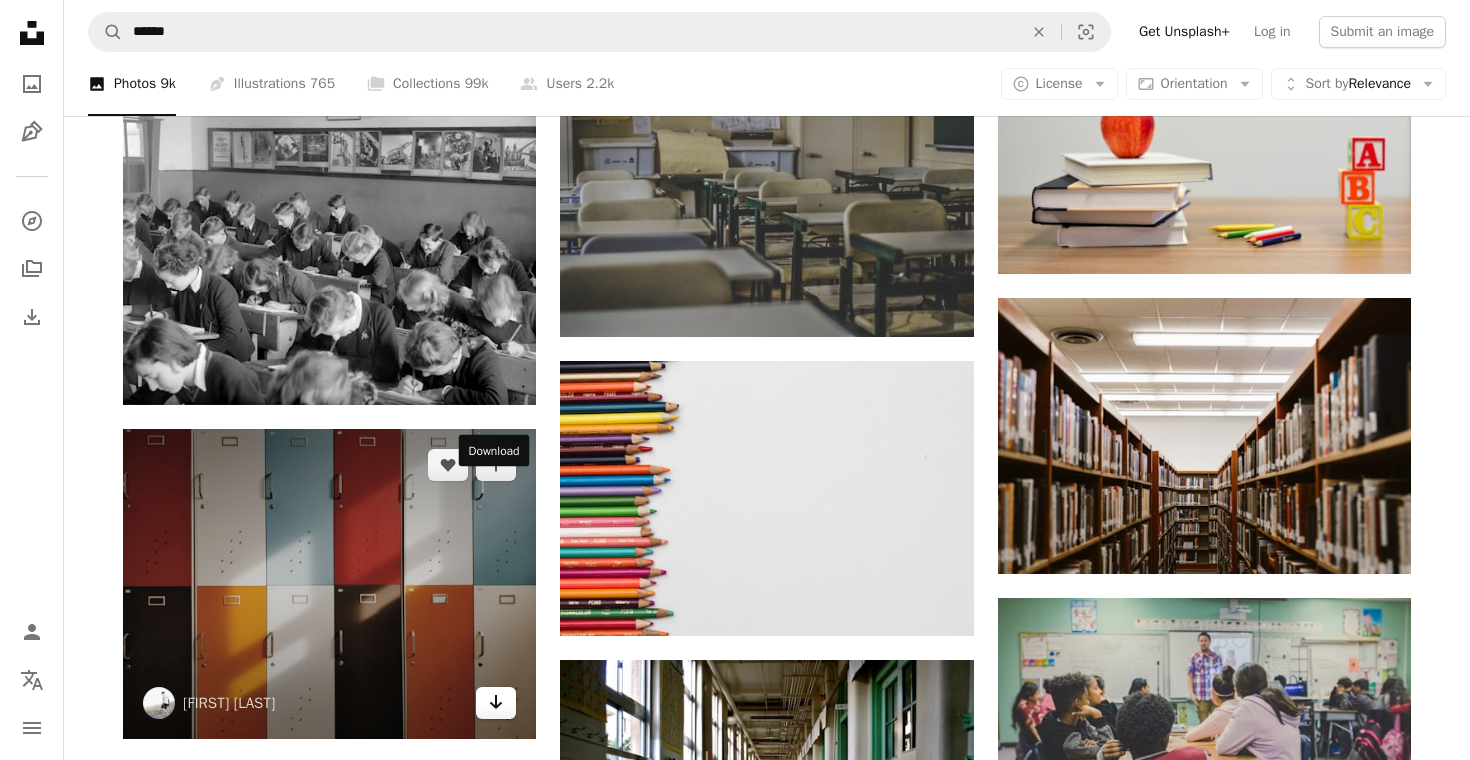 click on "Arrow pointing down" 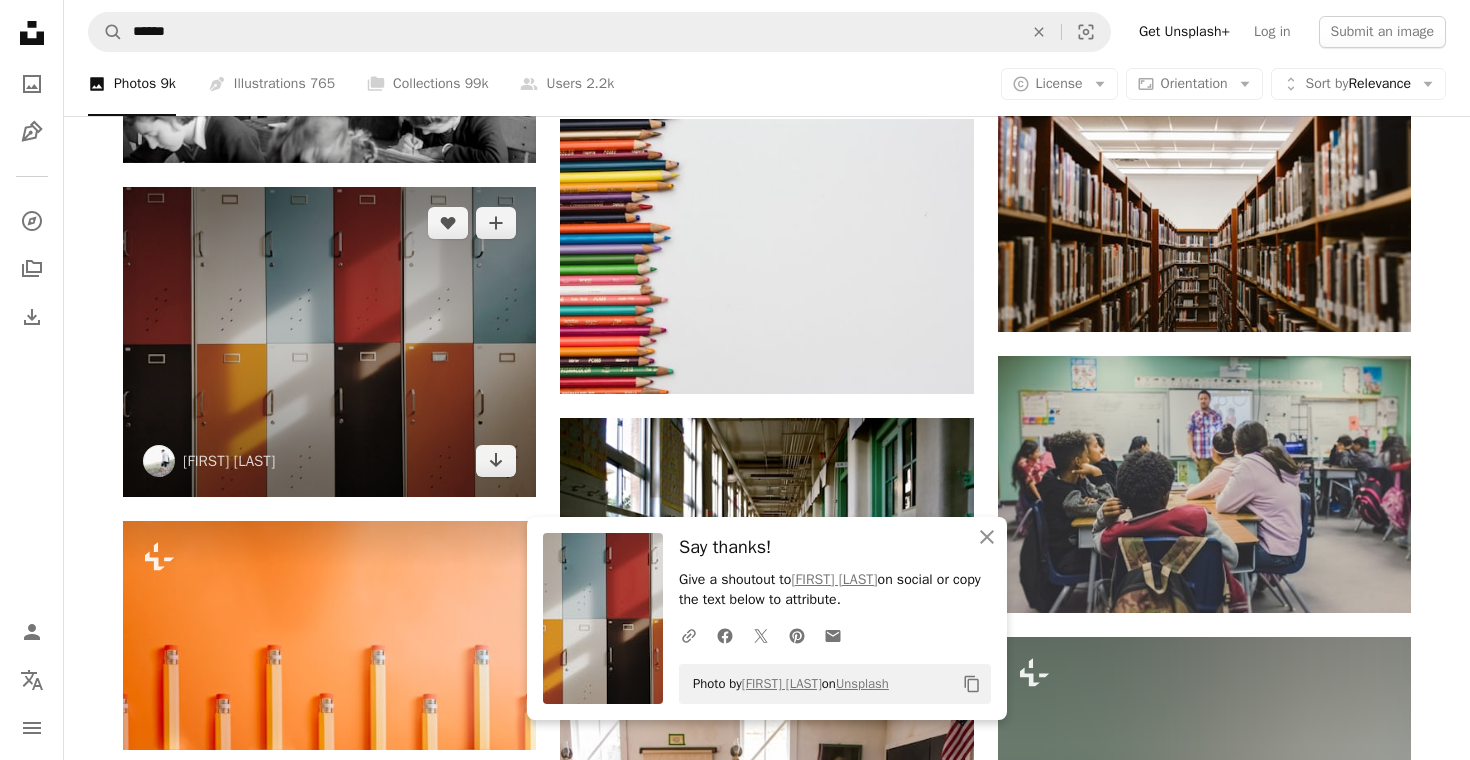 scroll, scrollTop: 1745, scrollLeft: 0, axis: vertical 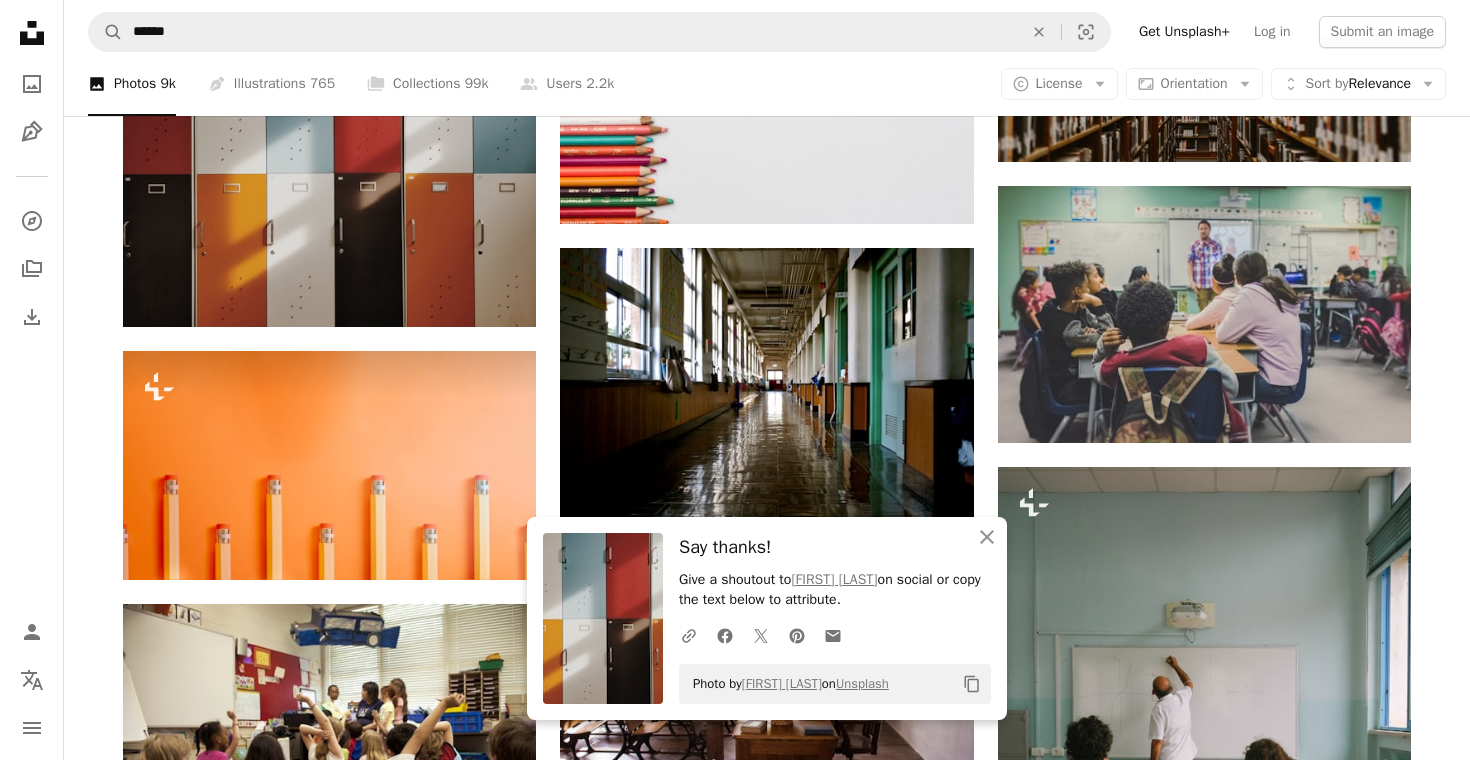 click on "Plus sign for Unsplash+ A heart A plus sign Andy Quezada For Unsplash+ A lock Download A heart A plus sign CDC Arrow pointing down Plus sign for Unsplash+ A heart A plus sign Giulia Squillace For Unsplash+ A lock Download A heart A plus sign Museums Victoria Arrow pointing down A heart A plus sign moren hsu Arrow pointing down Plus sign for Unsplash+ A heart A plus sign A. C. For Unsplash+ A lock Download A heart A plus sign CDC Arrow pointing down A heart A plus sign Kimberly Farmer Arrow pointing down Plus sign for Unsplash+ A heart A plus sign Kübra Arslaner For Unsplash+ A lock Download A heart A plus sign Agence Olloweb Arrow pointing down A heart A plus sign Feliphe Schiarolli Available for hire A checkmark inside of a circle Arrow pointing down A heart A plus sign Kelli Tungay Arrow pointing down A heart A plus sign kyo azuma Arrow pointing down A heart A plus sign Jeffrey Hamilton Available for hire A checkmark inside of a circle Arrow pointing down The best in on-brand content creation A heart" at bounding box center [767, 52] 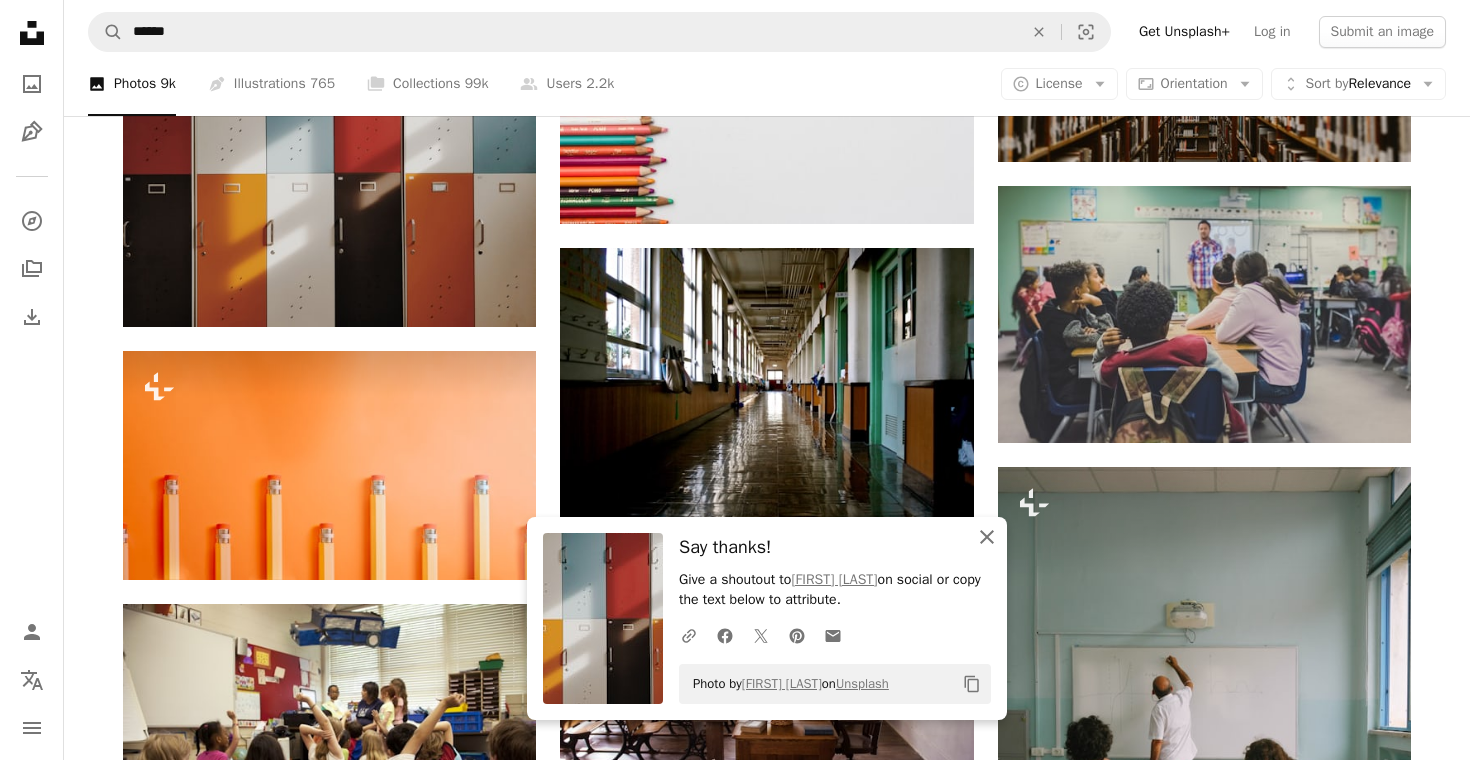 click on "An X shape" 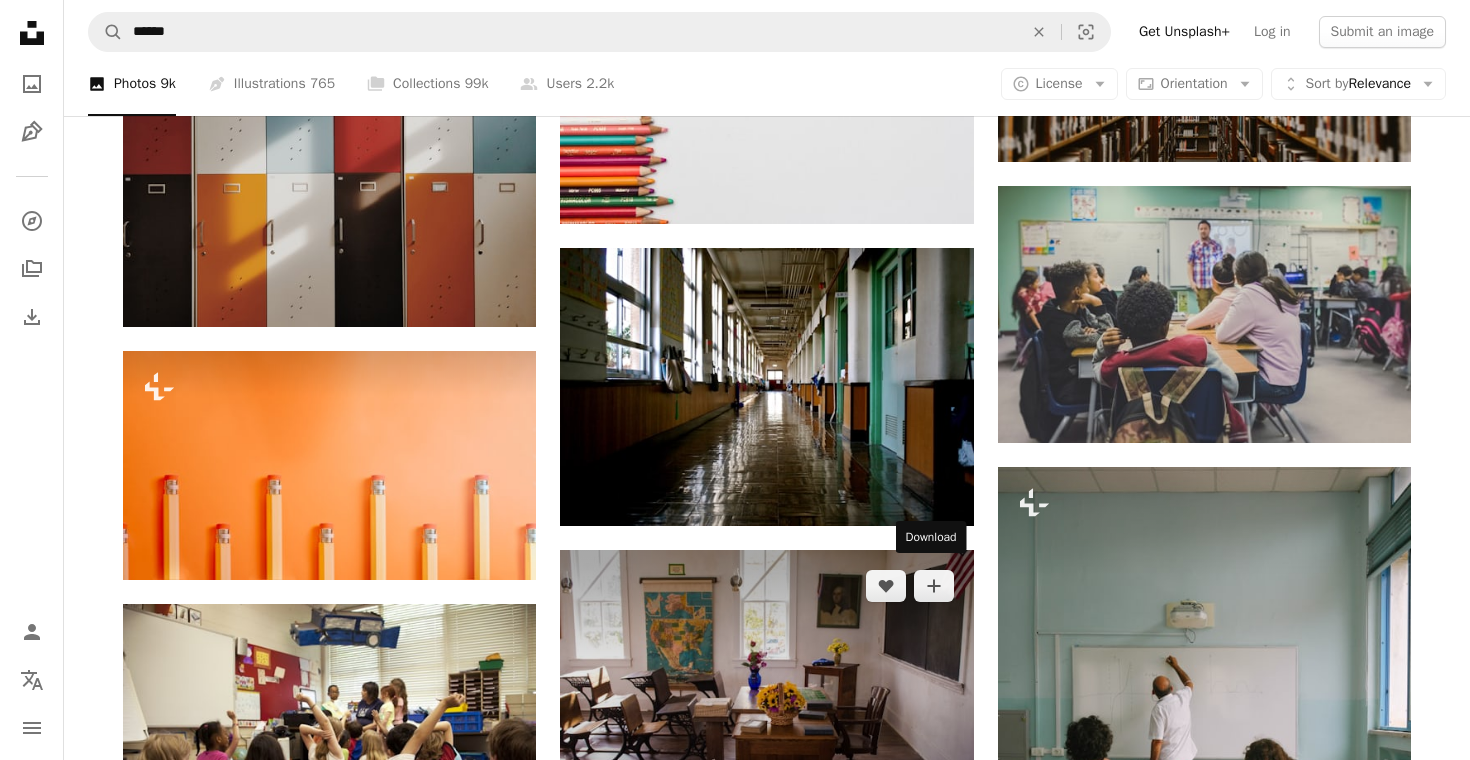 click on "Arrow pointing down" at bounding box center [934, 789] 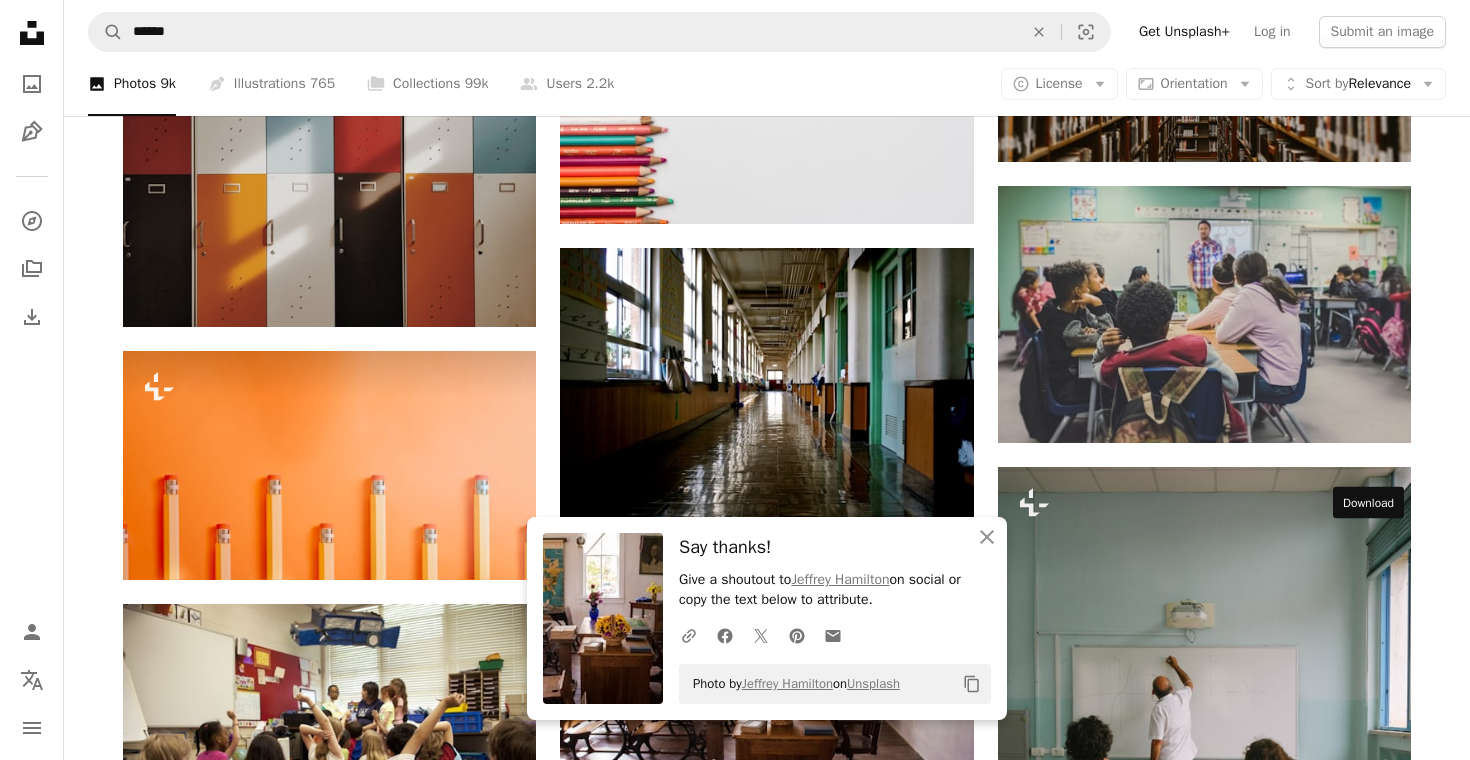 click on "Arrow pointing down" 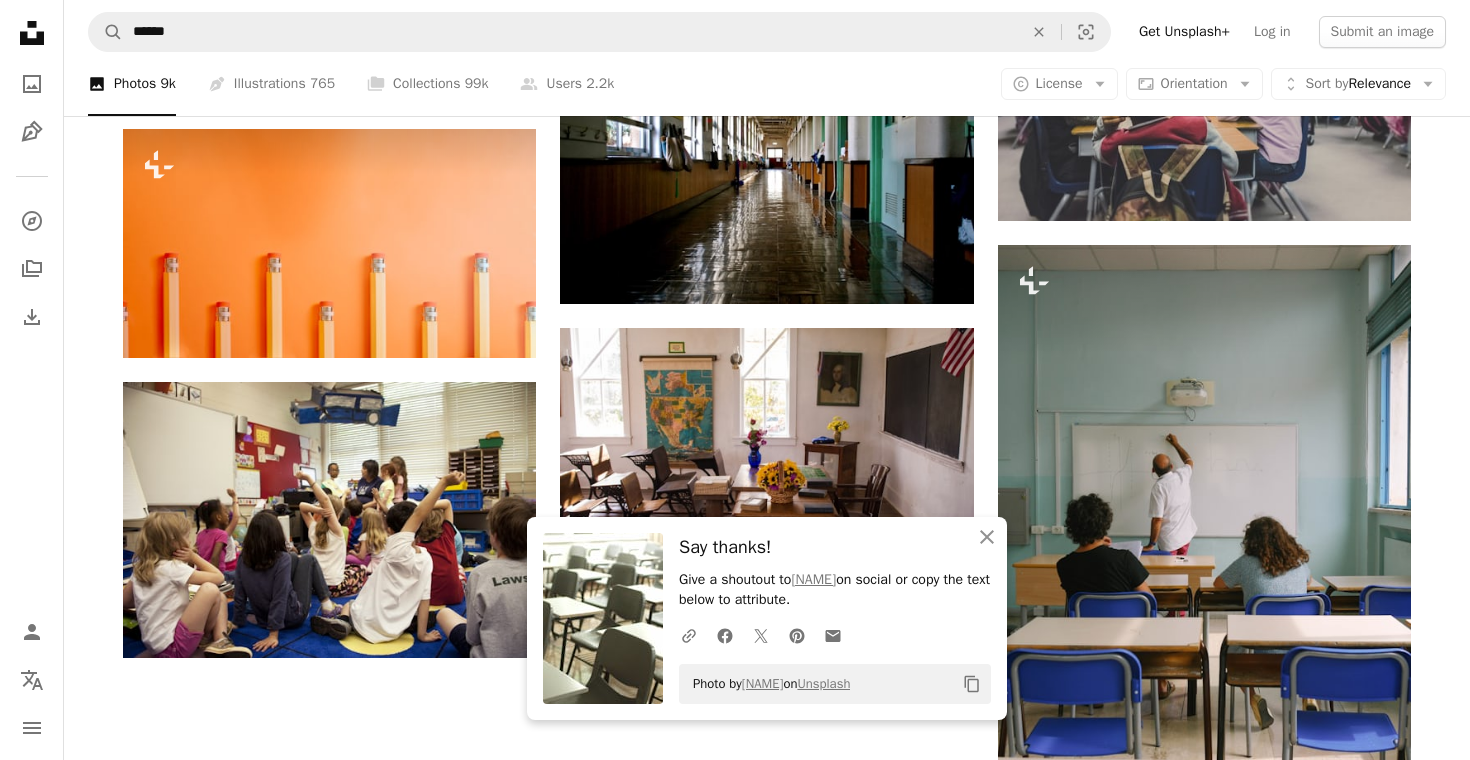 scroll, scrollTop: 1992, scrollLeft: 0, axis: vertical 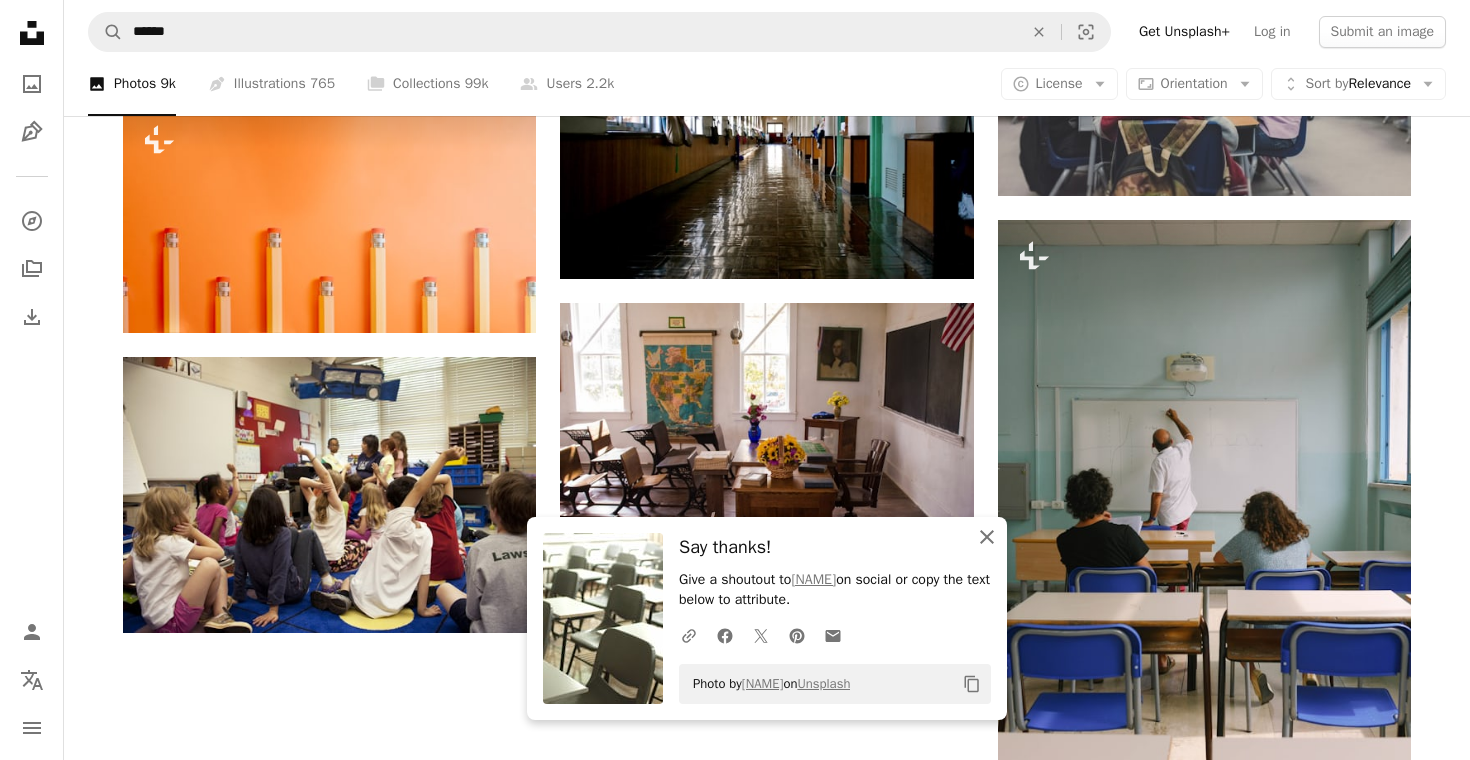 click 